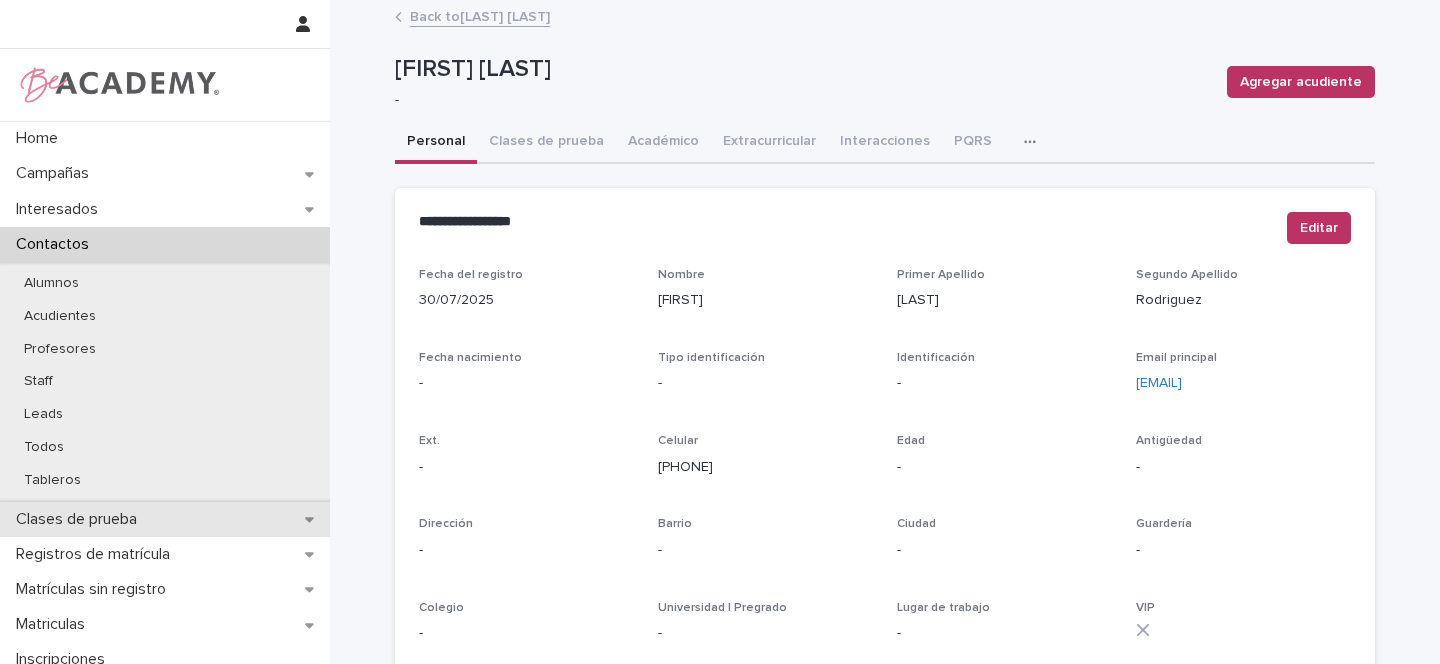 scroll, scrollTop: 0, scrollLeft: 0, axis: both 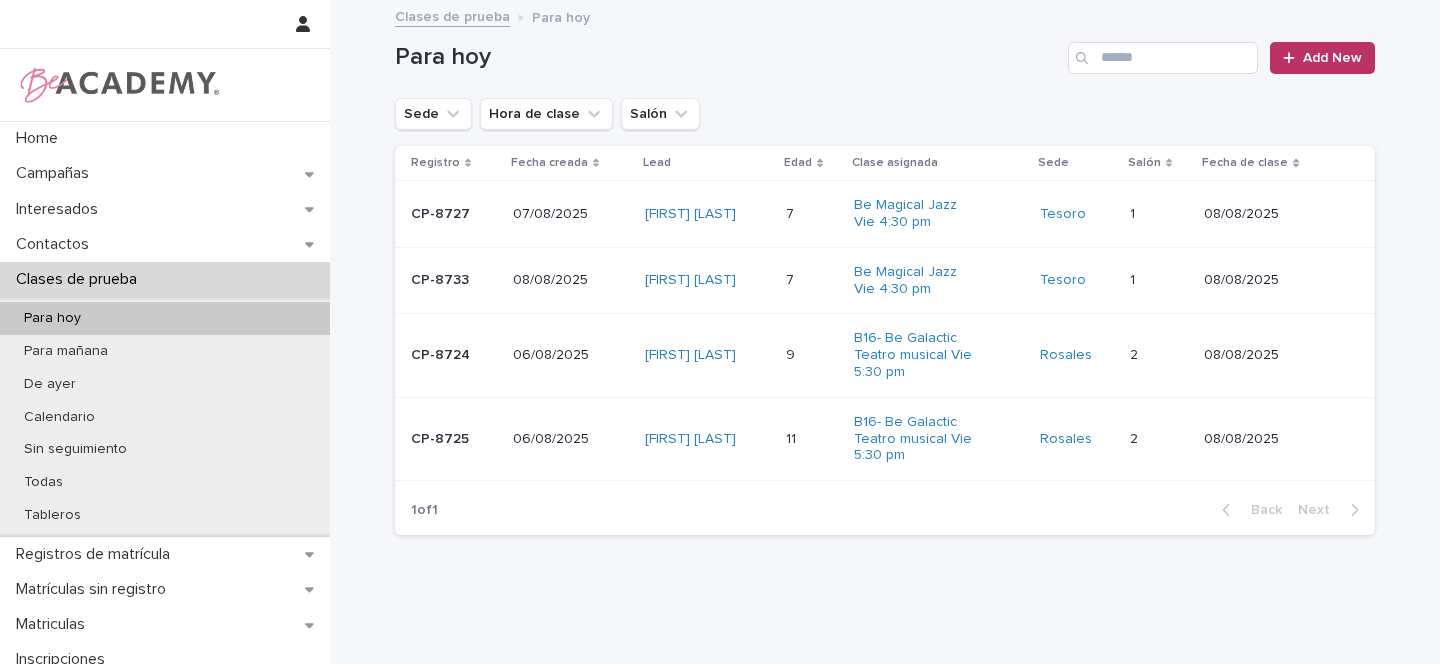 click on "Ivanna Karolay Guerrero Carrillo" at bounding box center (707, 355) 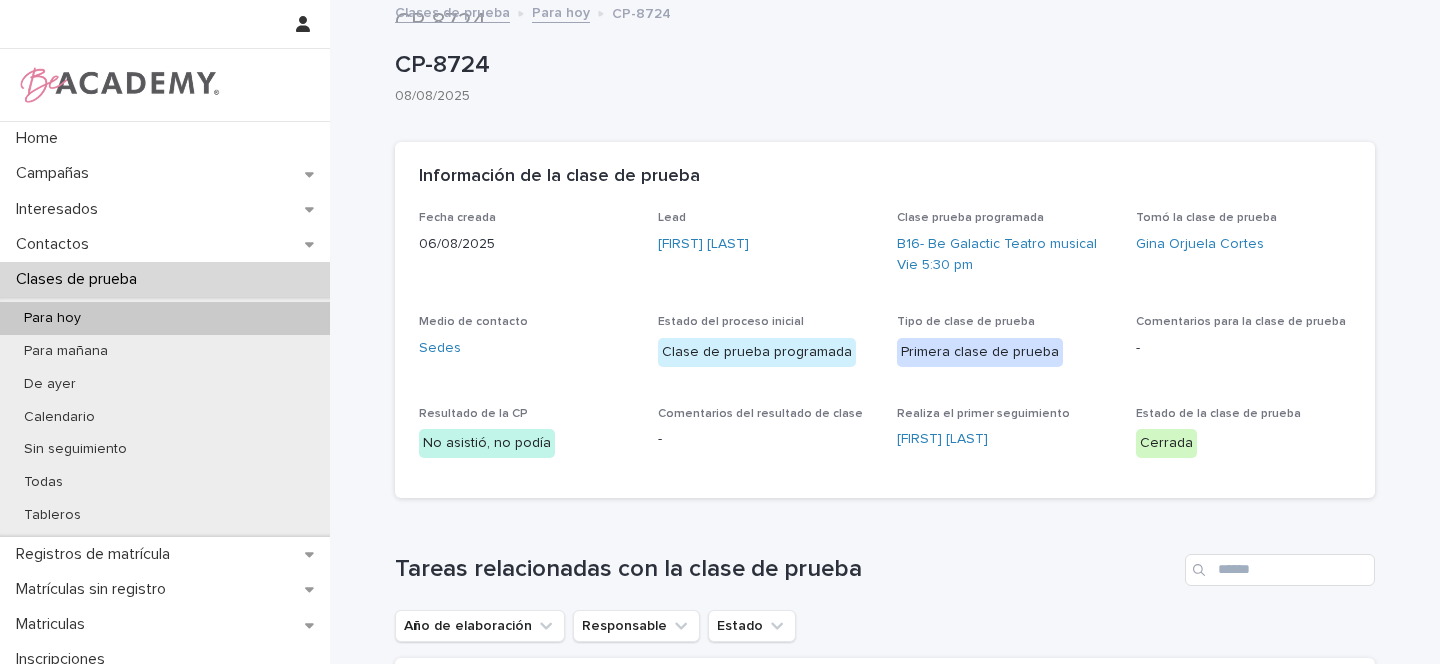 scroll, scrollTop: 0, scrollLeft: 0, axis: both 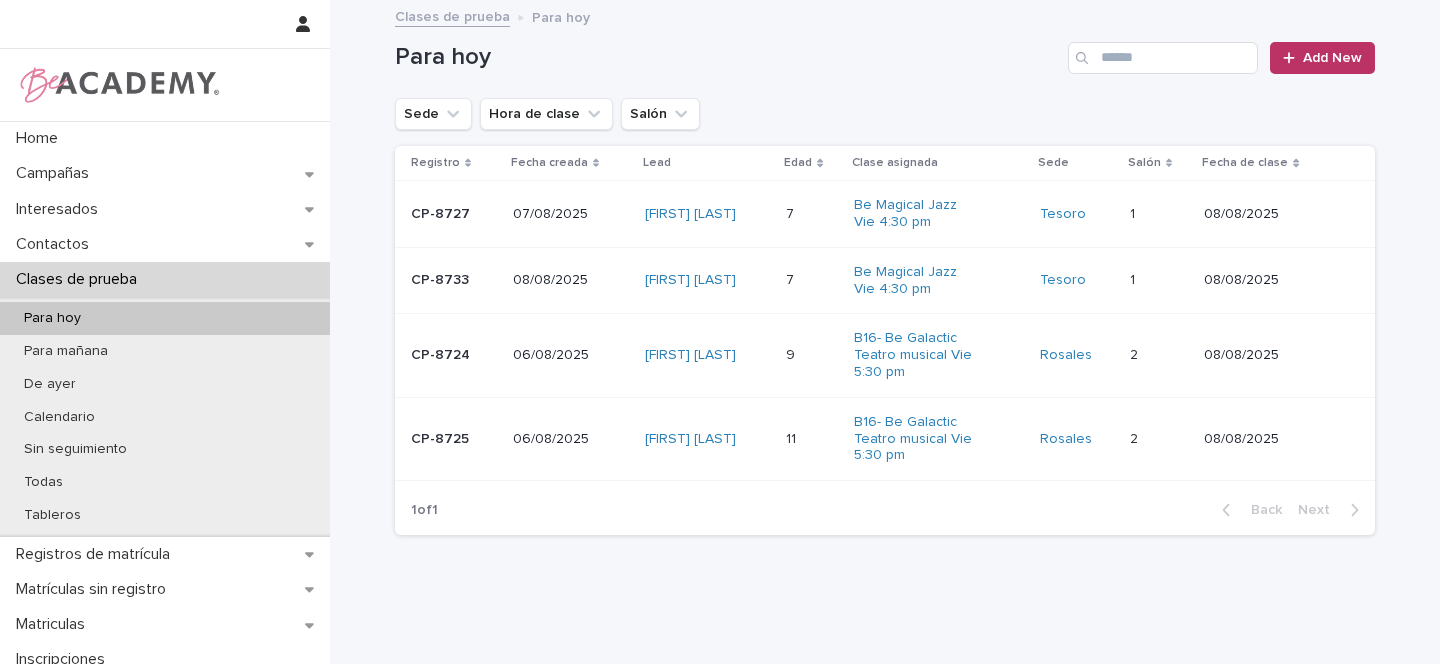 click on "06/08/2025" at bounding box center [571, 355] 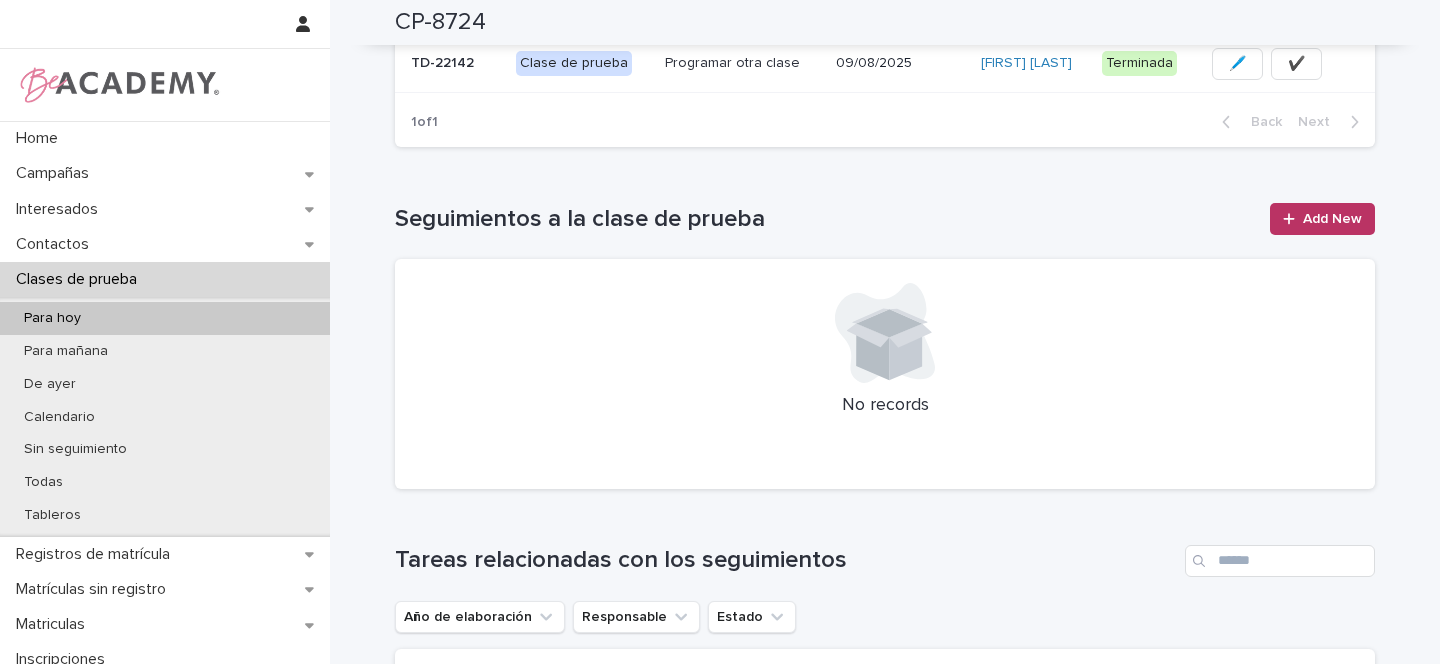 scroll, scrollTop: 462, scrollLeft: 0, axis: vertical 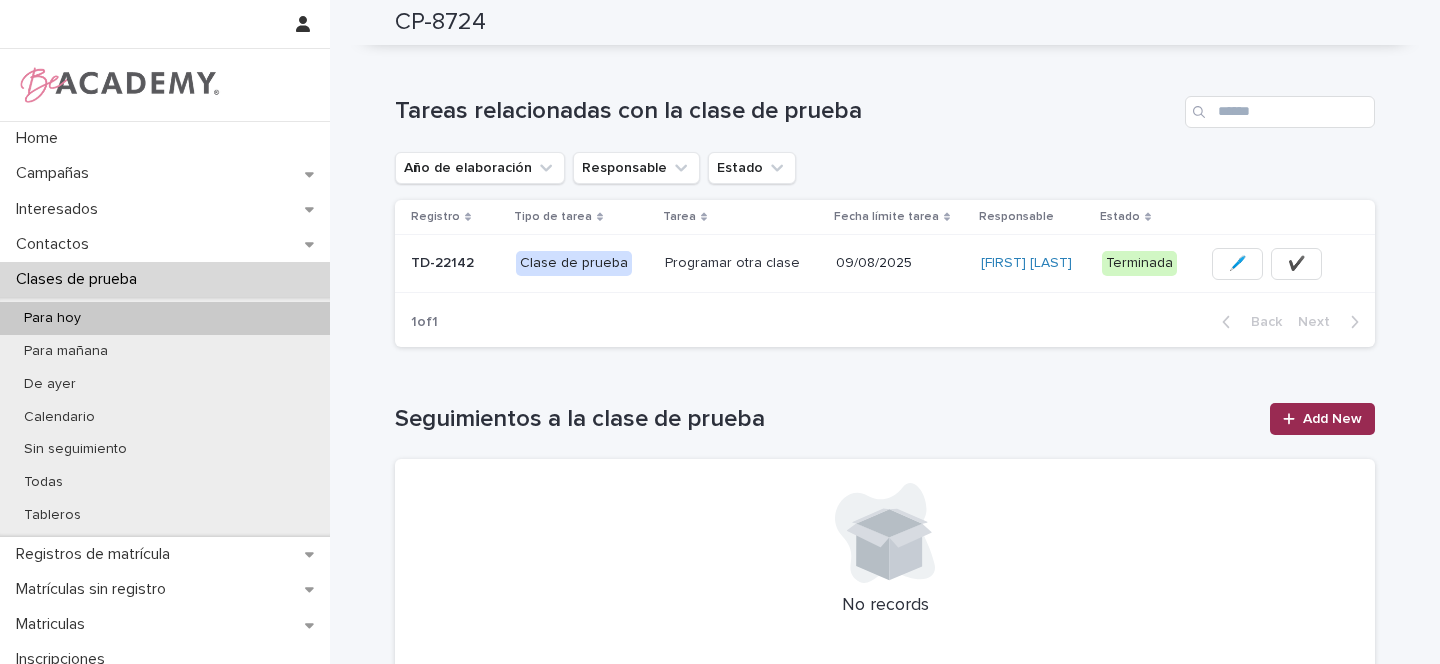 click on "Add New" at bounding box center [1332, 419] 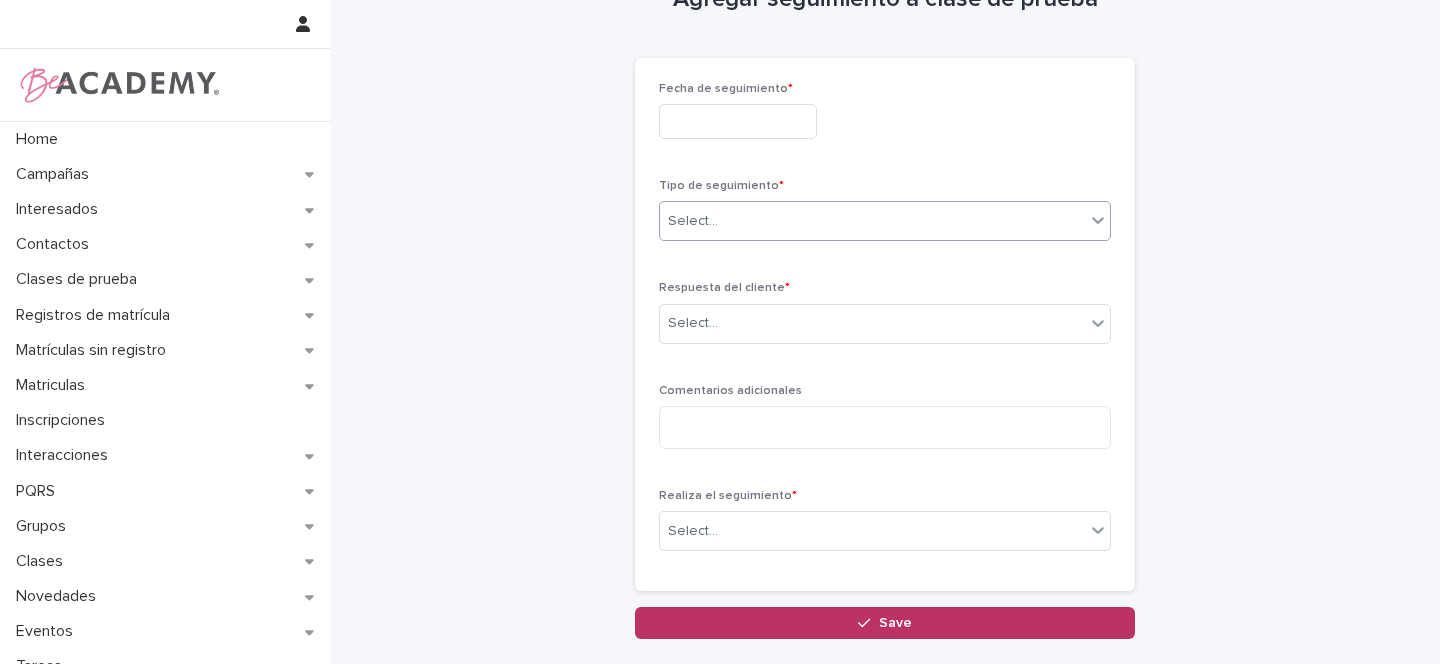 scroll, scrollTop: 0, scrollLeft: 0, axis: both 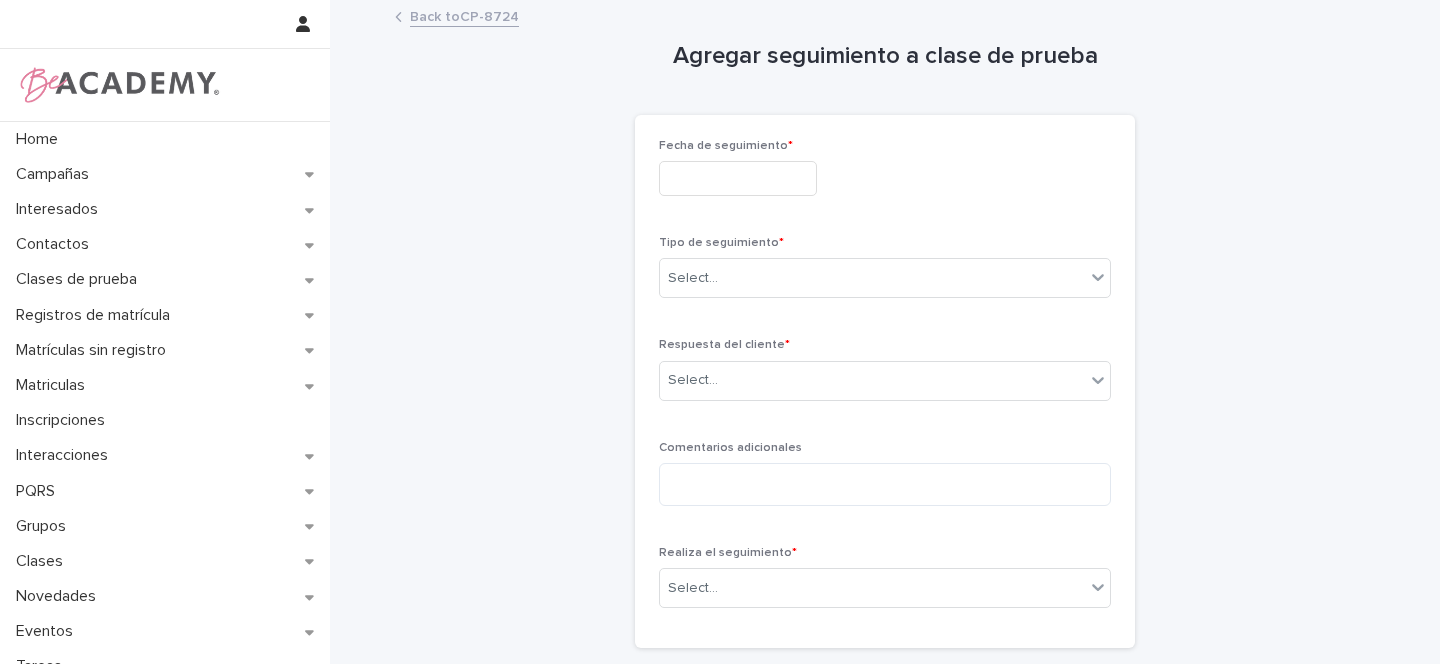 click at bounding box center (738, 178) 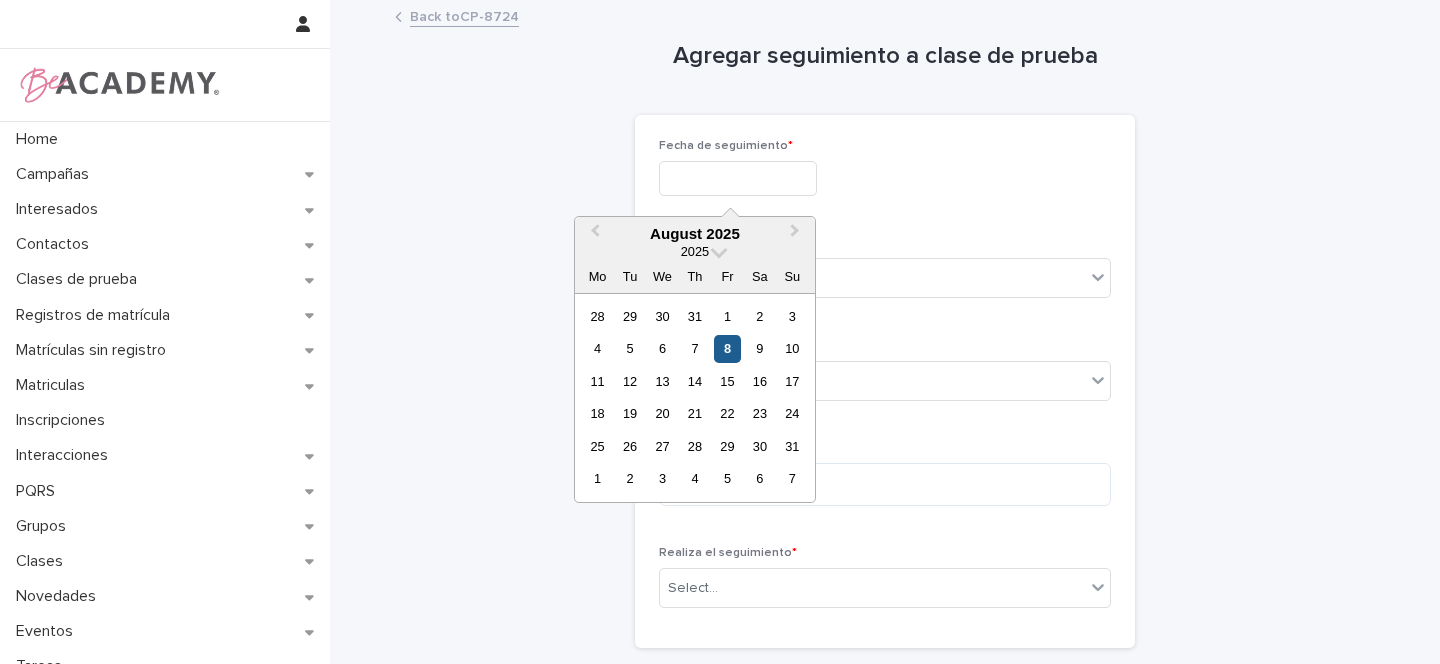 click on "8" at bounding box center [727, 348] 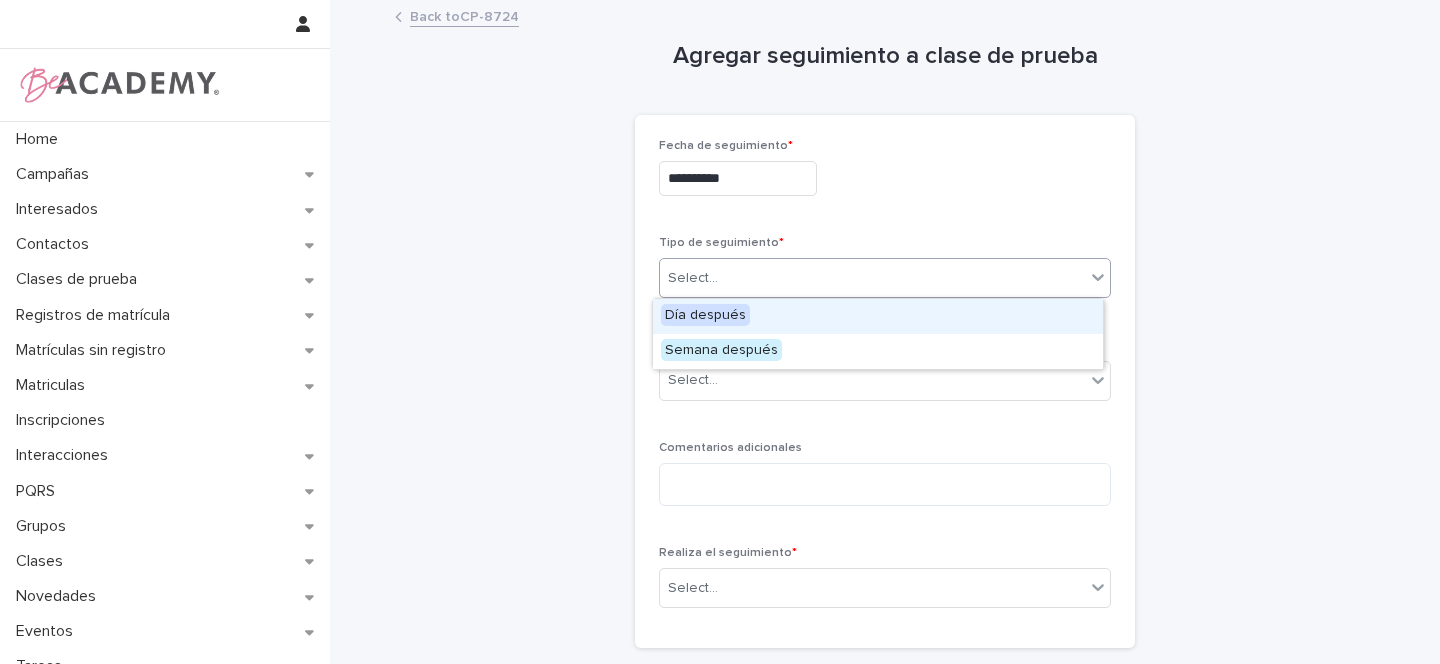 click on "Select..." at bounding box center (872, 278) 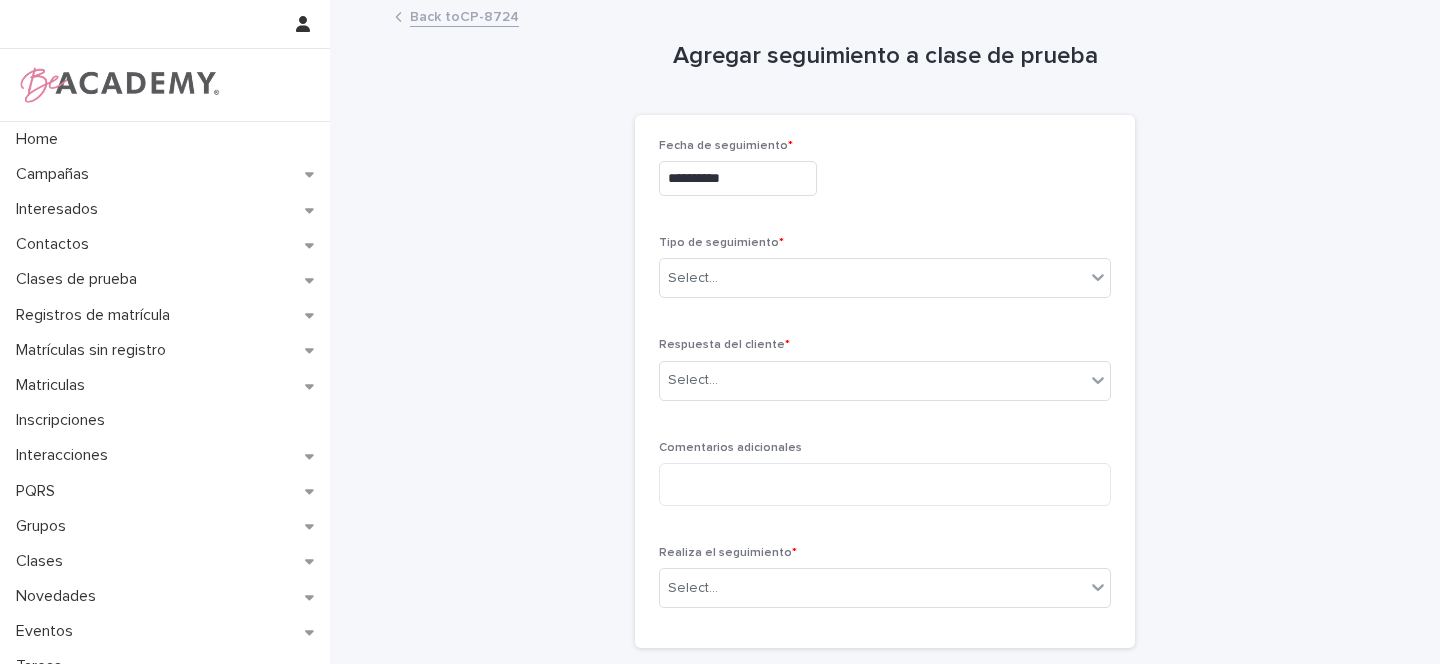click on "**********" at bounding box center [885, 349] 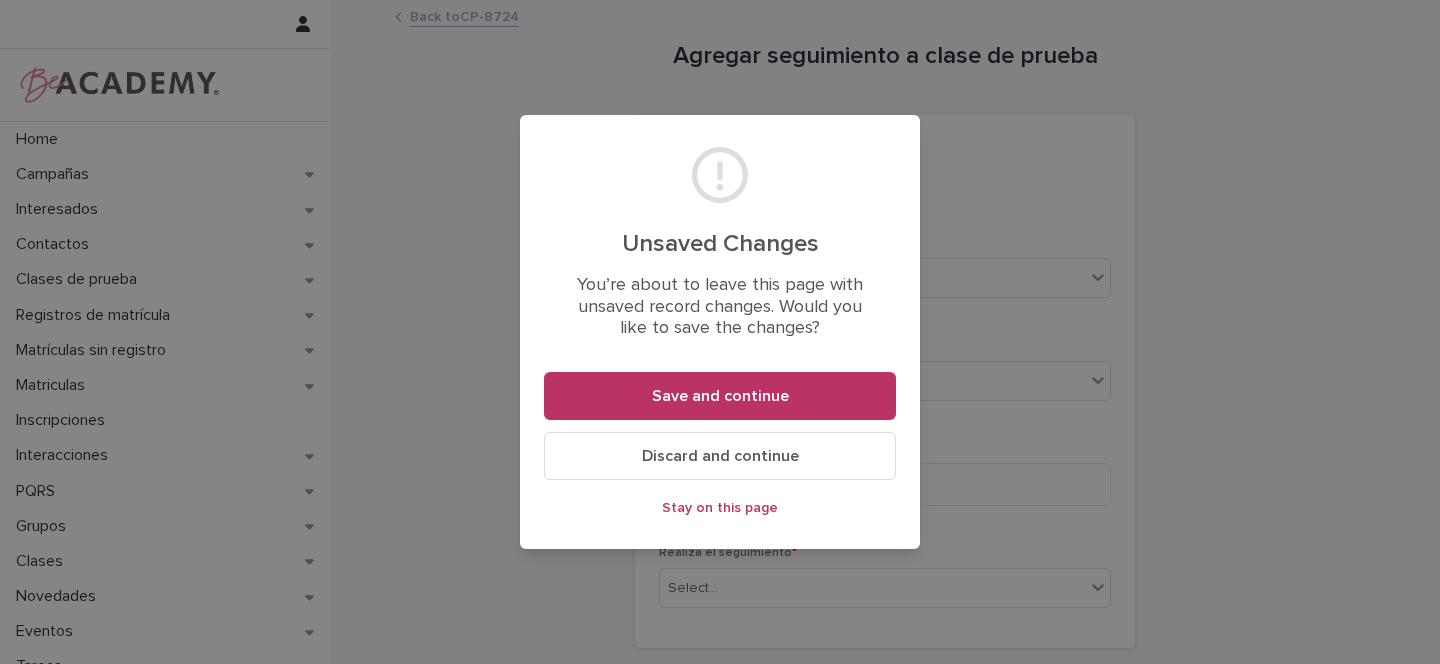click on "Discard and continue" at bounding box center (720, 456) 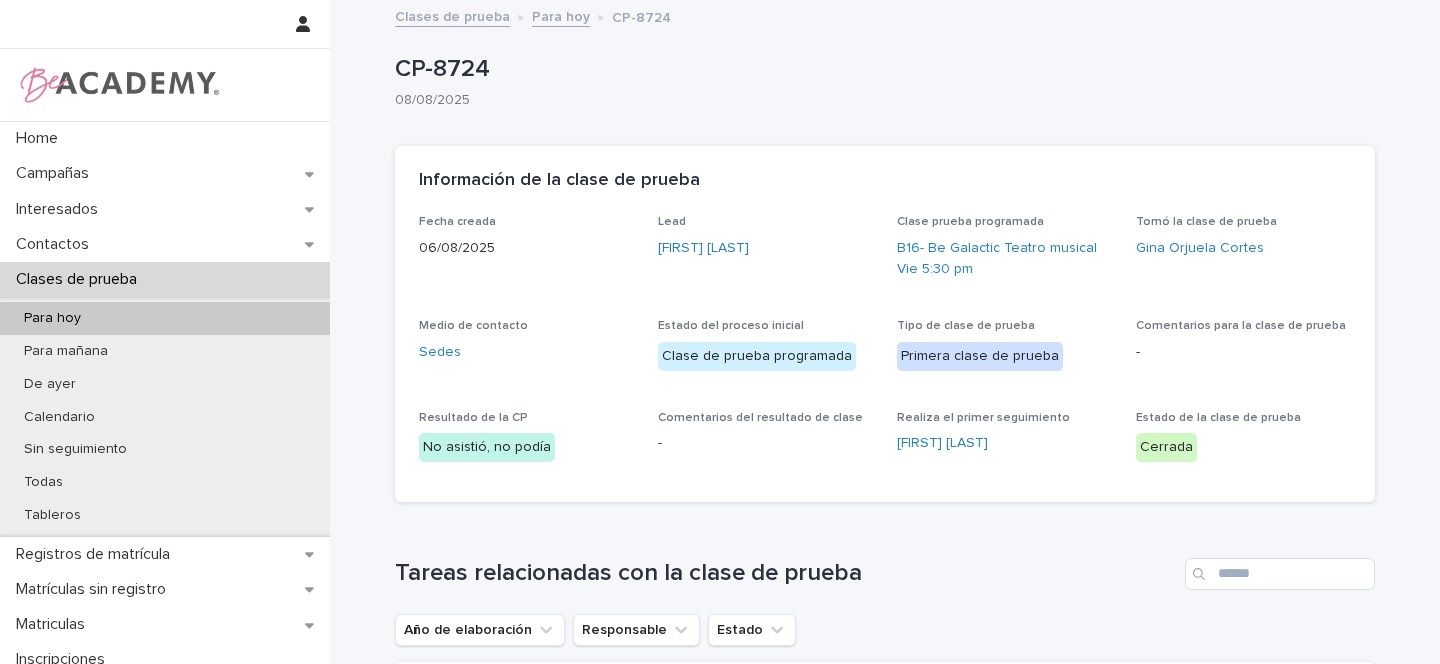 scroll, scrollTop: 0, scrollLeft: 0, axis: both 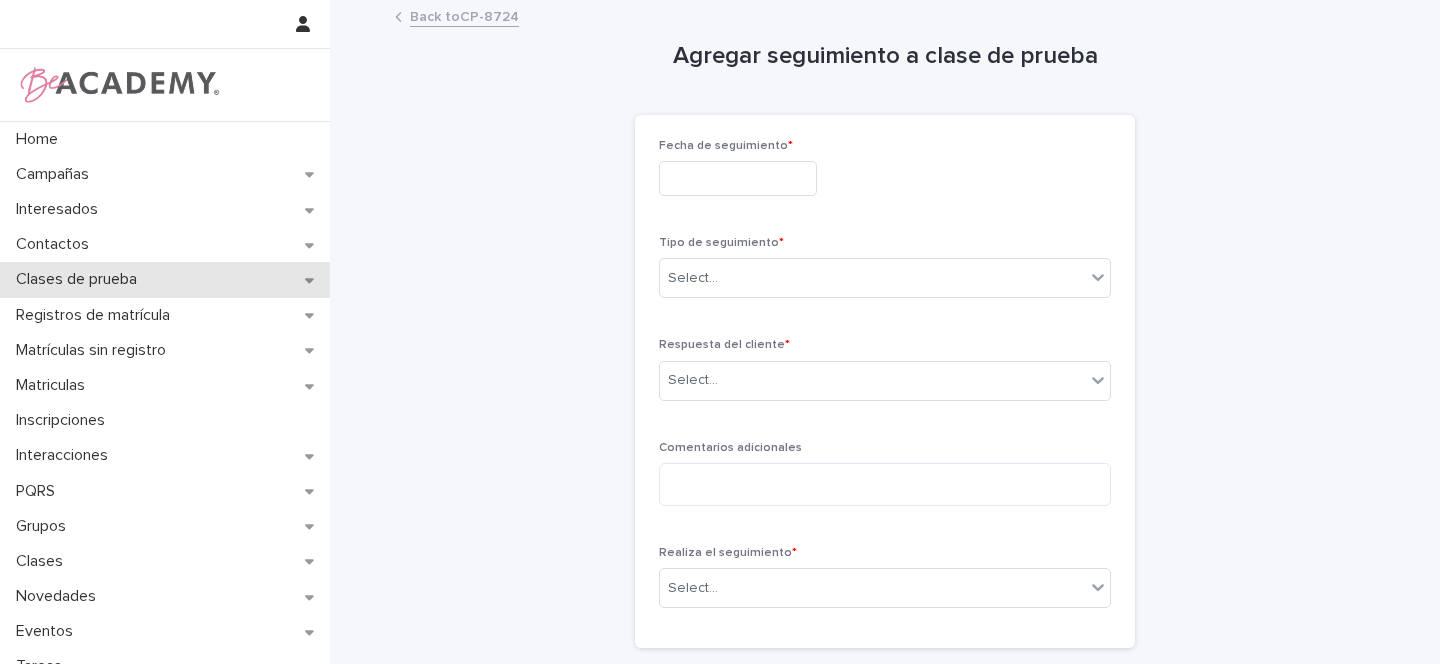 click on "Clases de prueba" at bounding box center (165, 279) 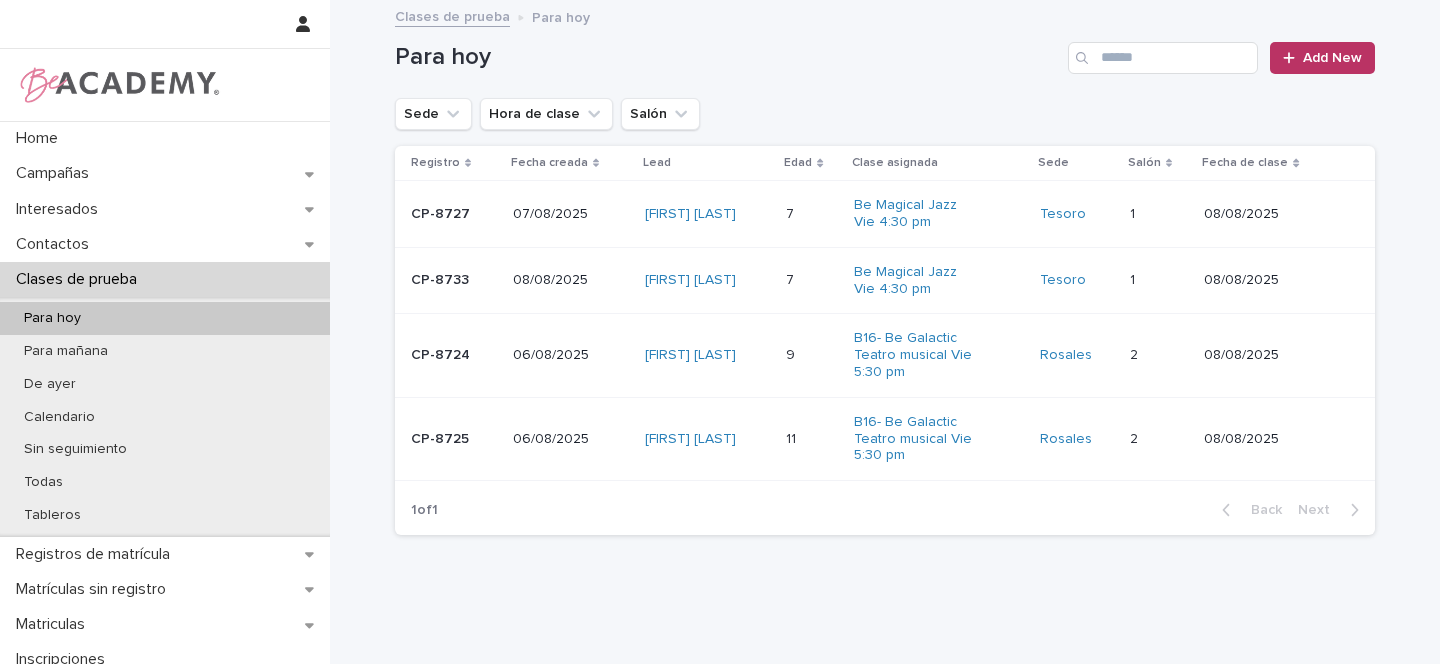 click on "Para hoy" at bounding box center [165, 318] 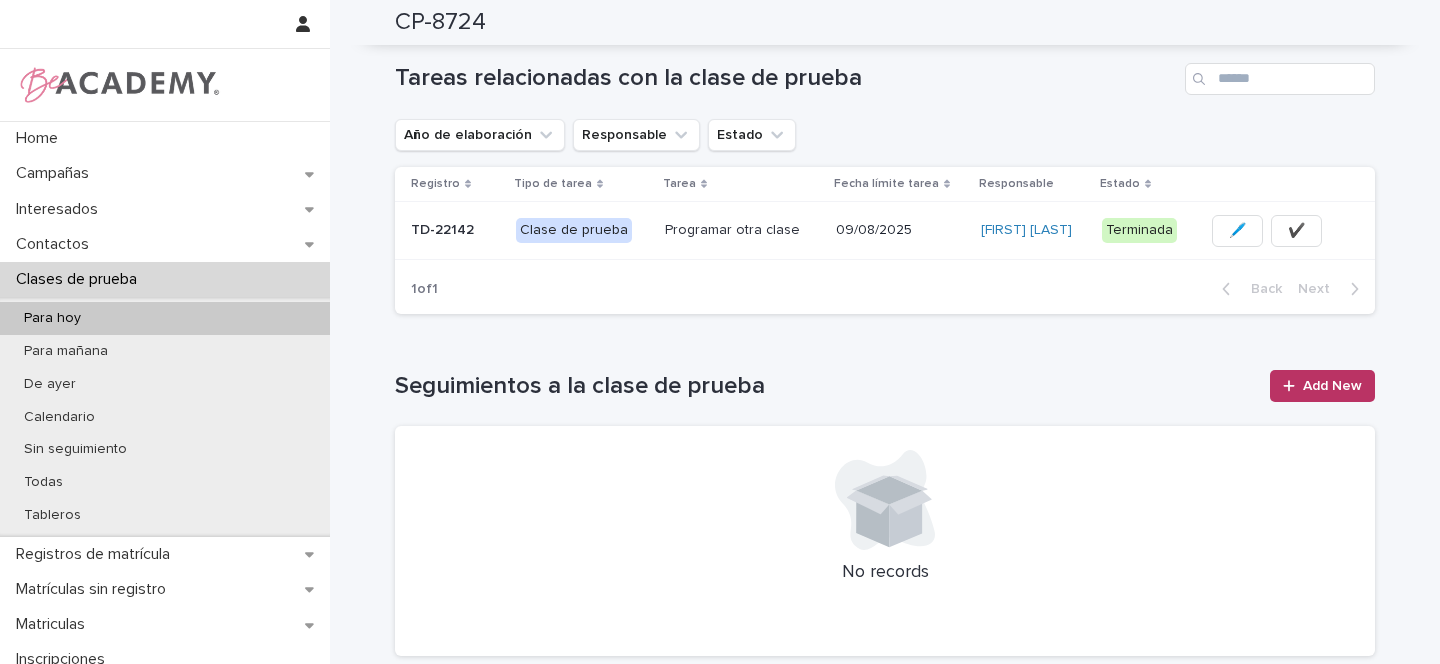 scroll, scrollTop: 499, scrollLeft: 0, axis: vertical 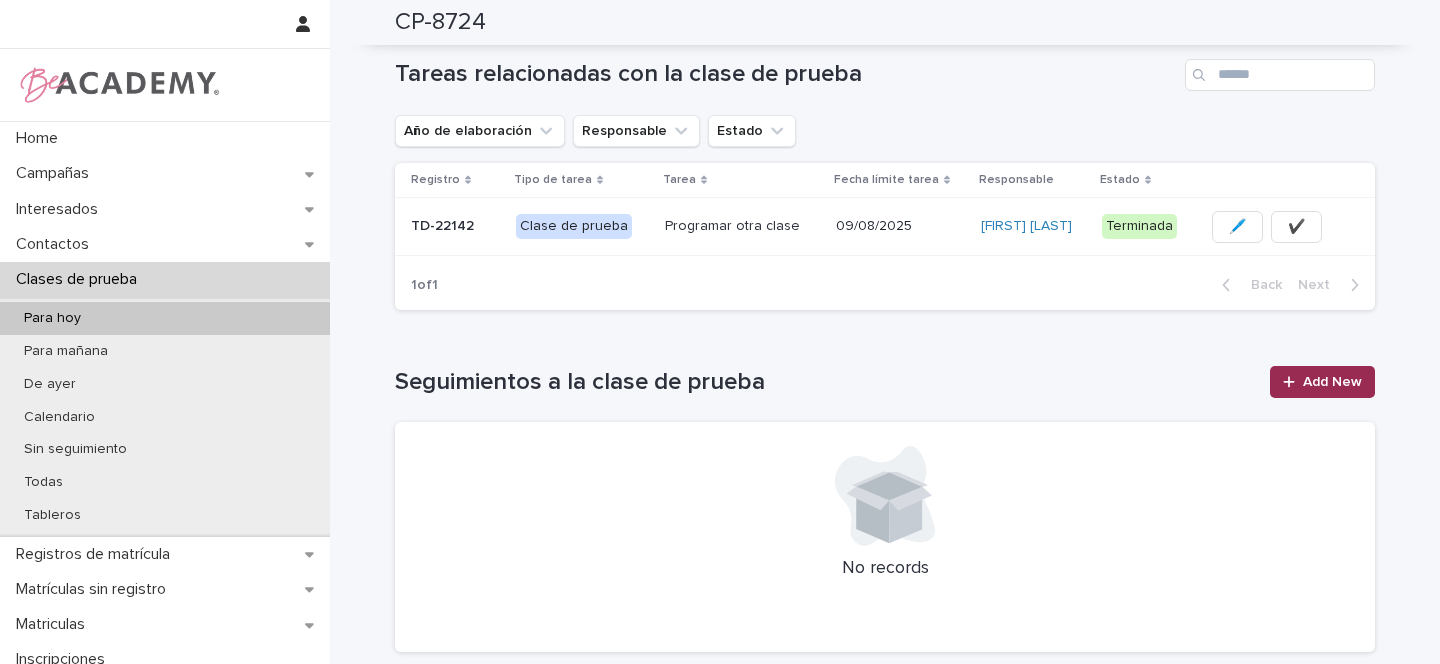 click on "Add New" at bounding box center (1322, 382) 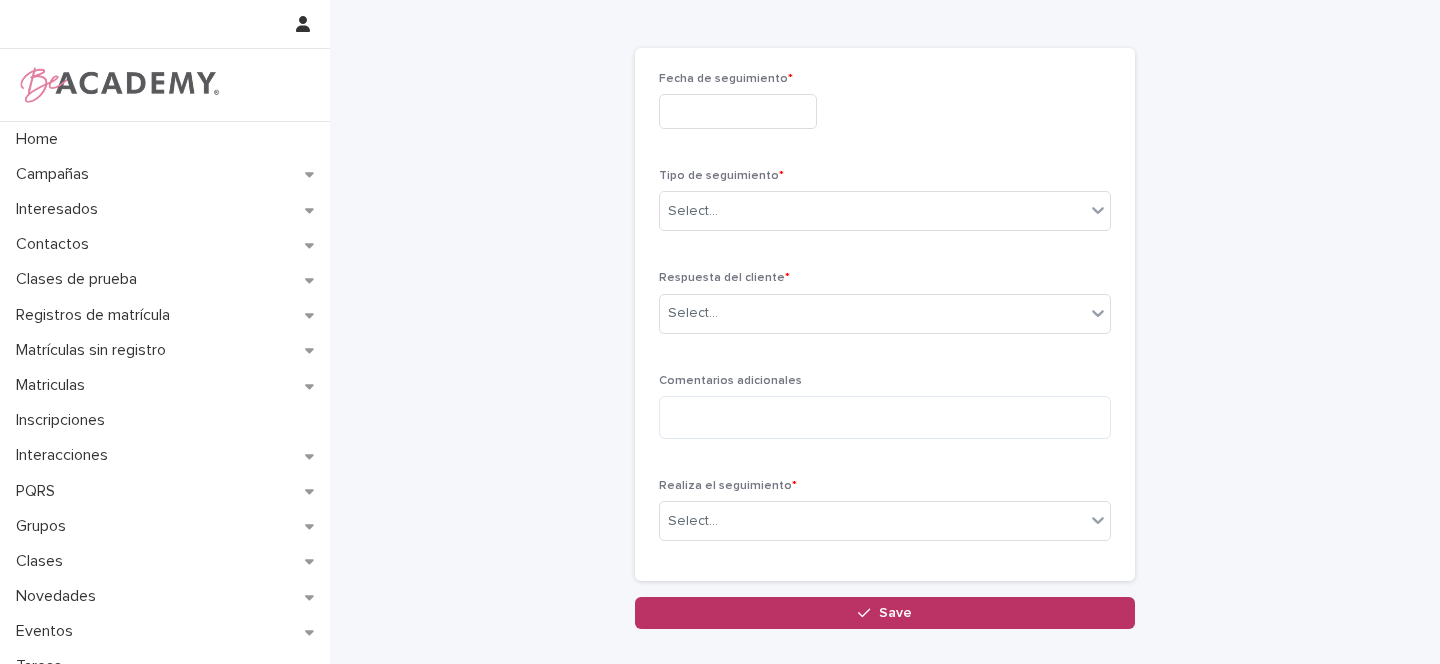 scroll, scrollTop: 0, scrollLeft: 0, axis: both 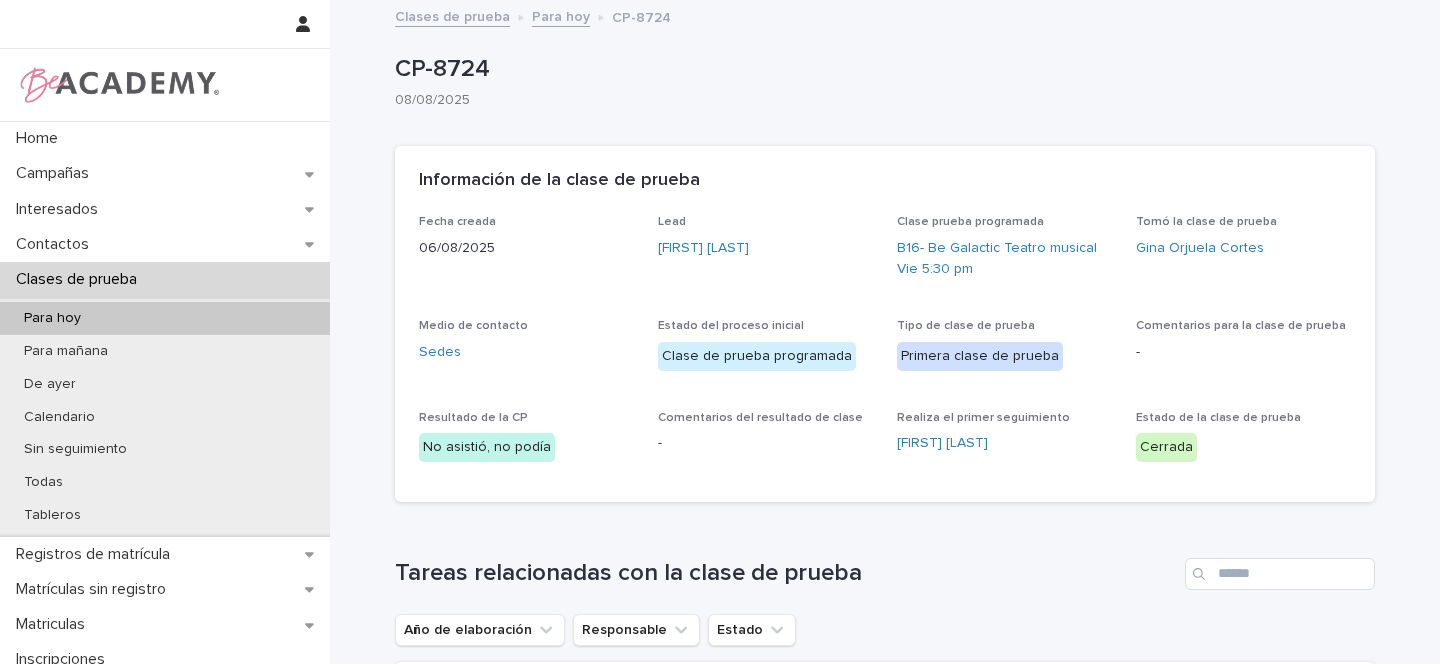 click on "Para hoy" at bounding box center (561, 15) 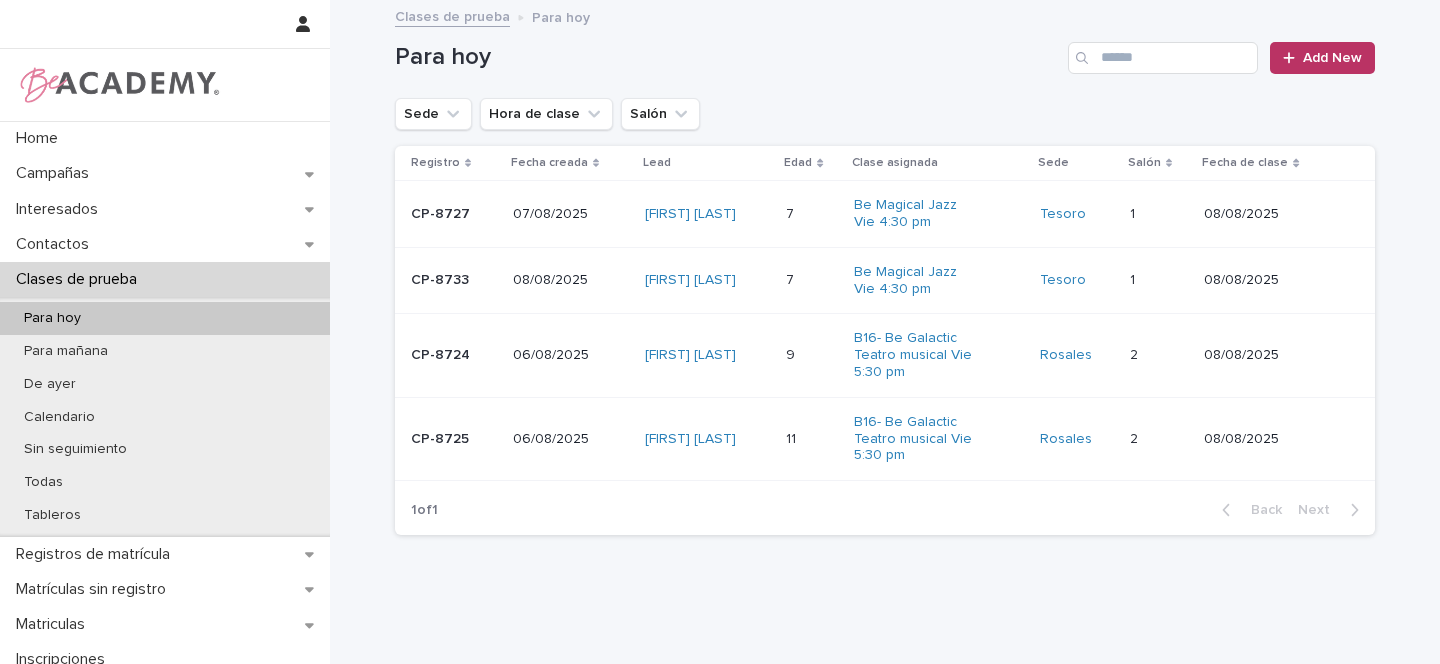 click on "Danna Isabella Betran Guerrero" at bounding box center [707, 439] 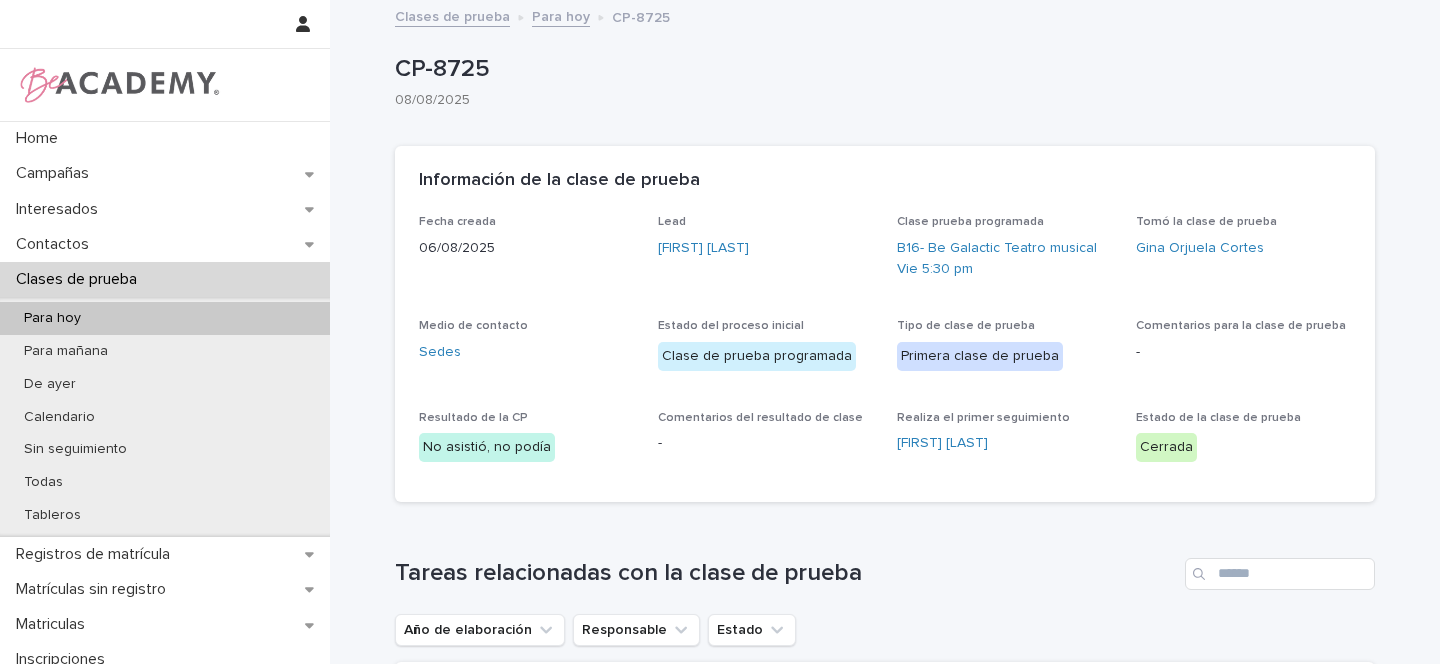 scroll, scrollTop: 4, scrollLeft: 0, axis: vertical 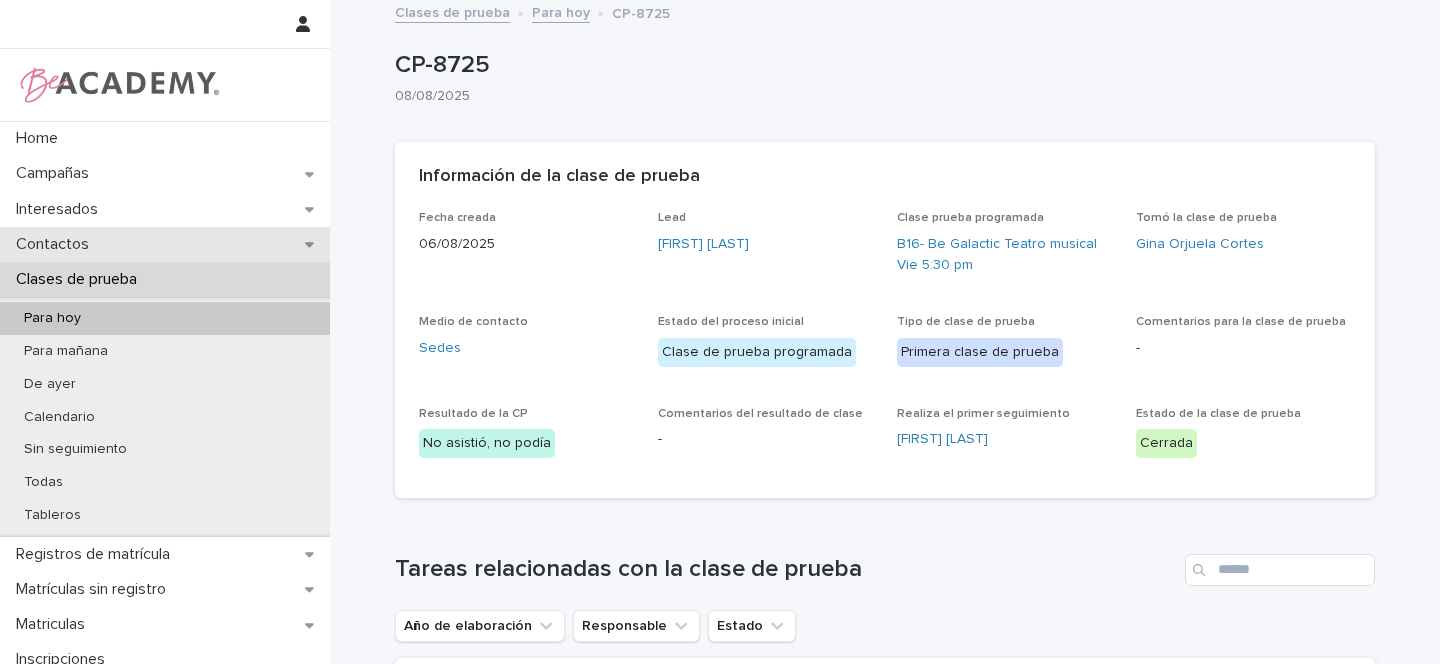 click on "Contactos" at bounding box center [165, 244] 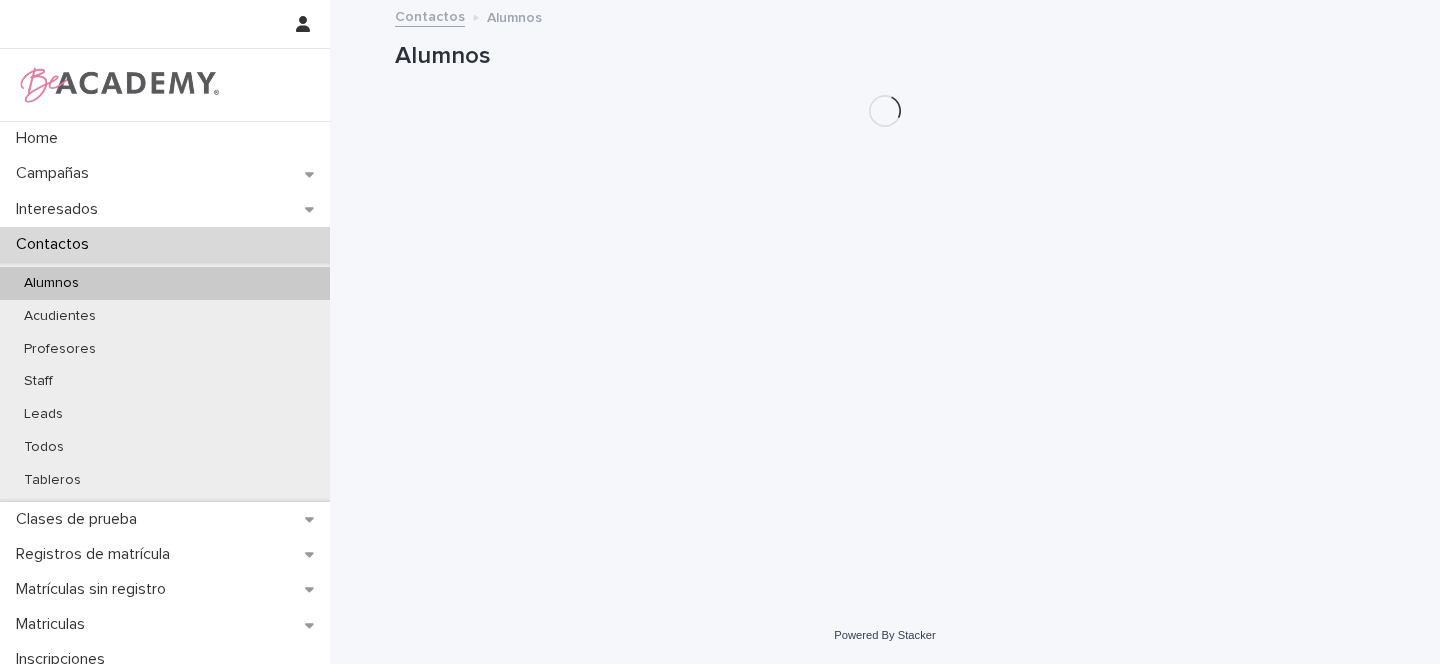 scroll, scrollTop: 0, scrollLeft: 0, axis: both 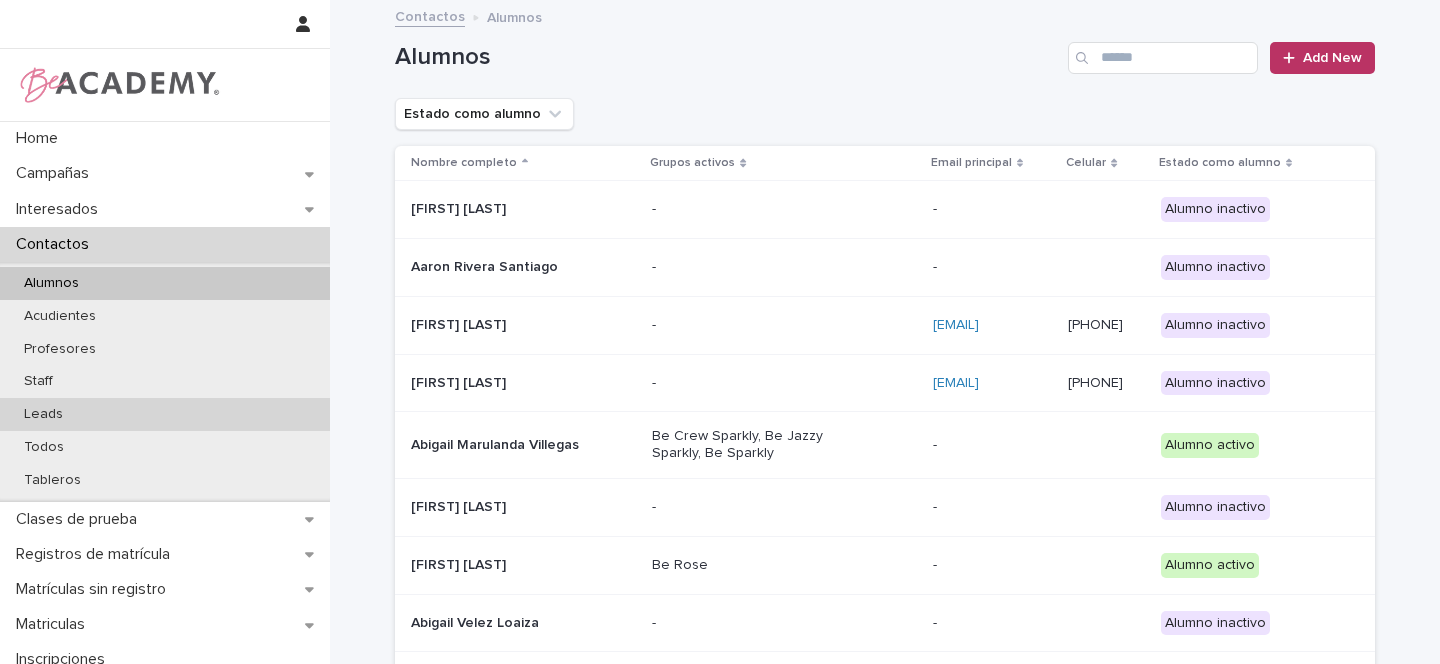 click on "Leads" at bounding box center (43, 414) 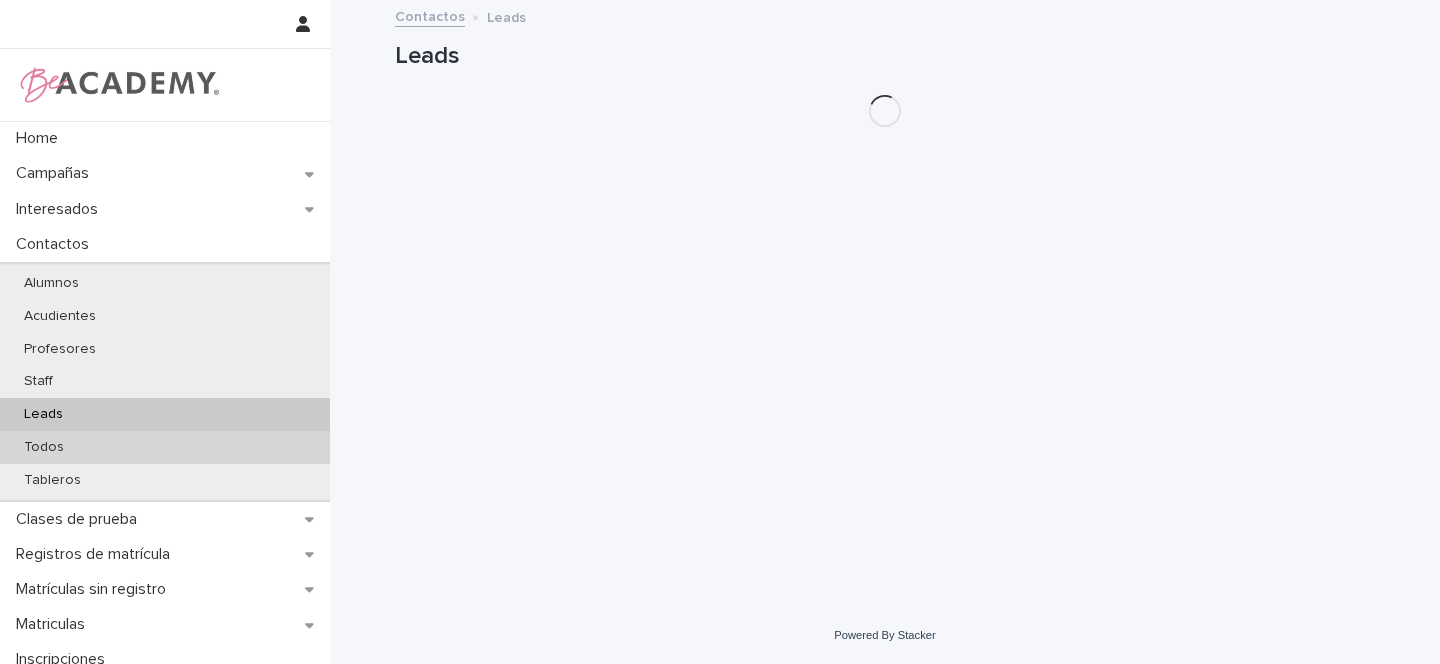 click on "Todos" at bounding box center [44, 447] 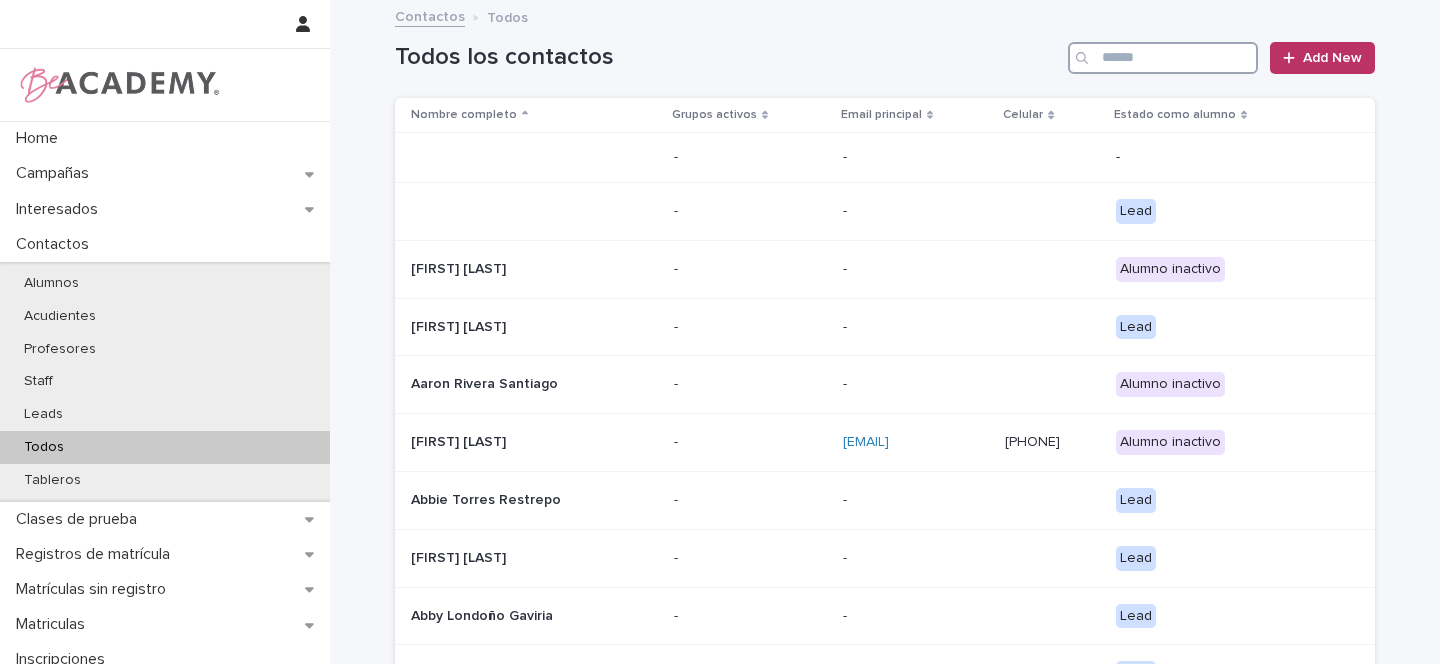 click at bounding box center [1163, 58] 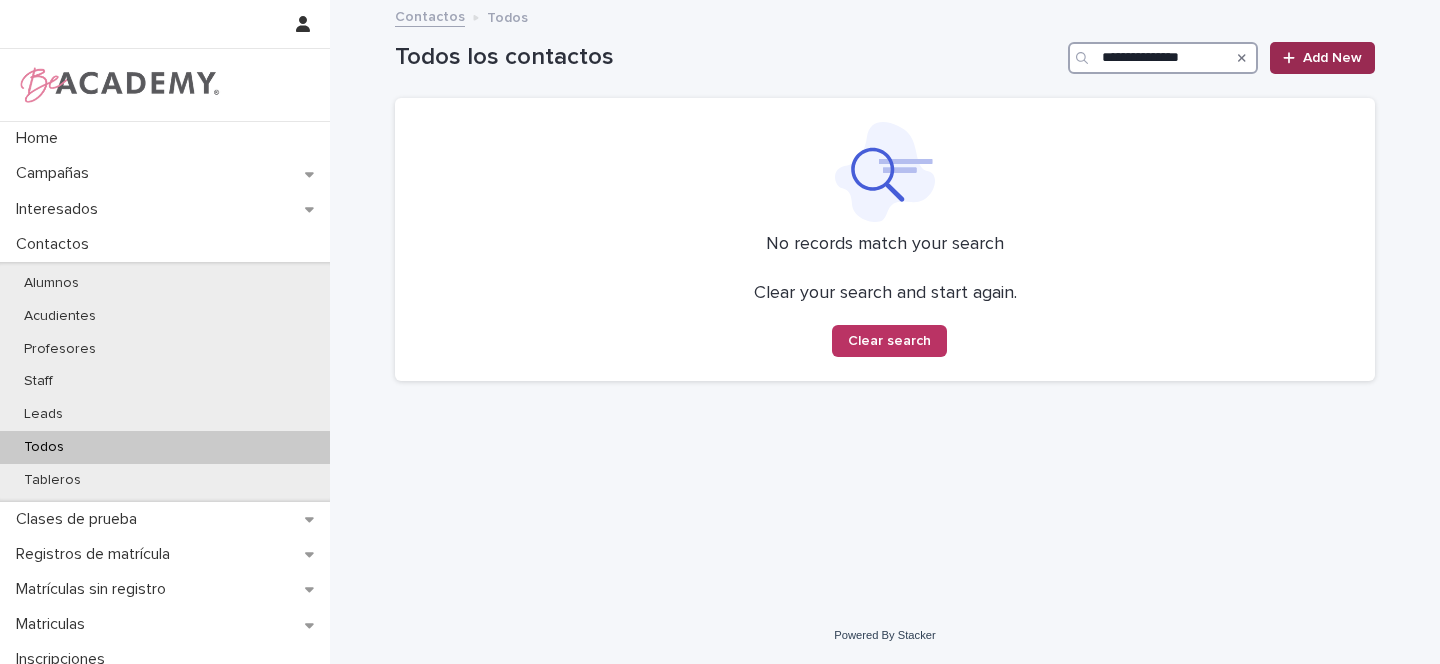 type on "**********" 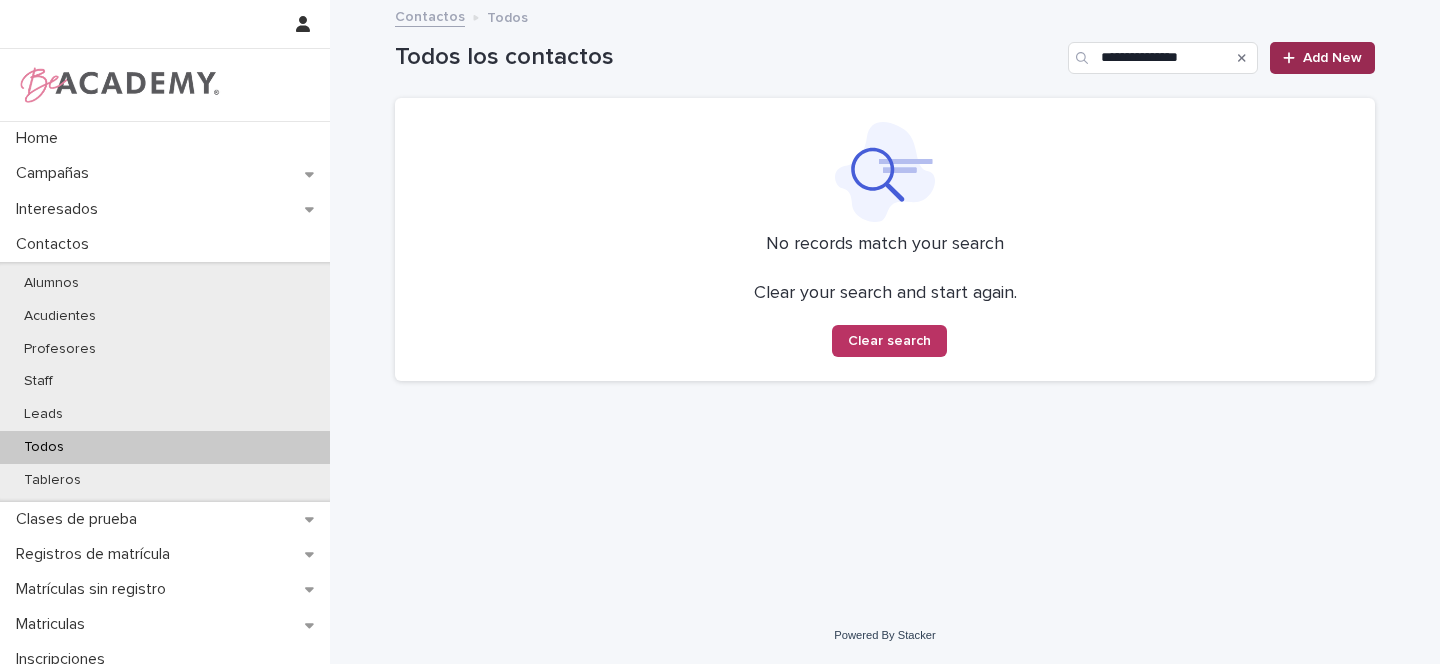 click on "Add New" at bounding box center (1322, 58) 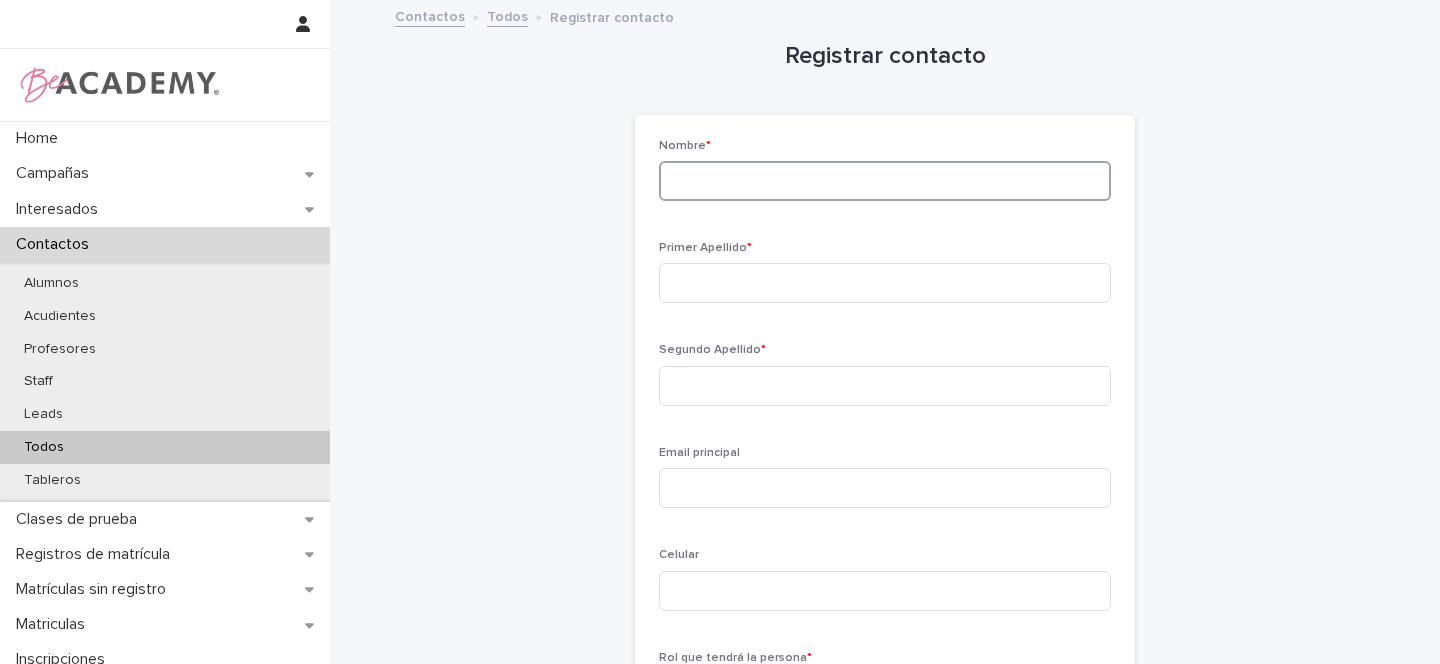 click at bounding box center [885, 181] 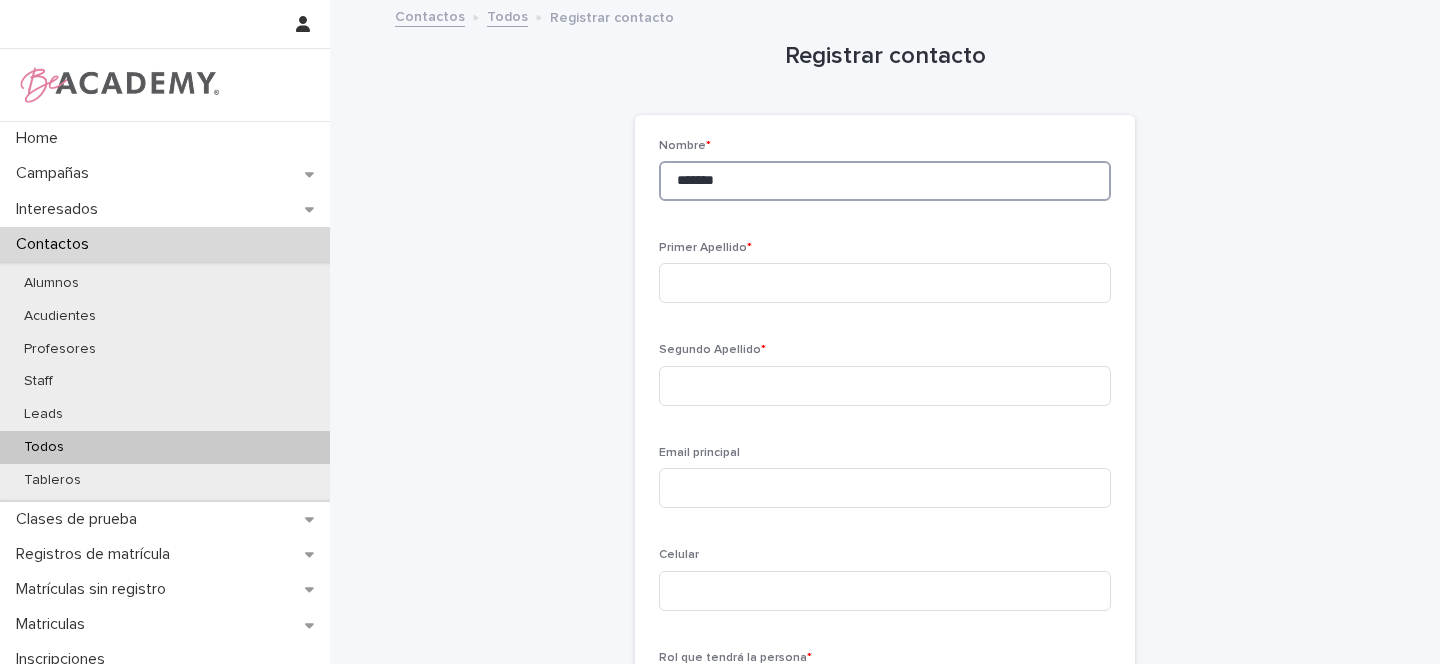 type on "*******" 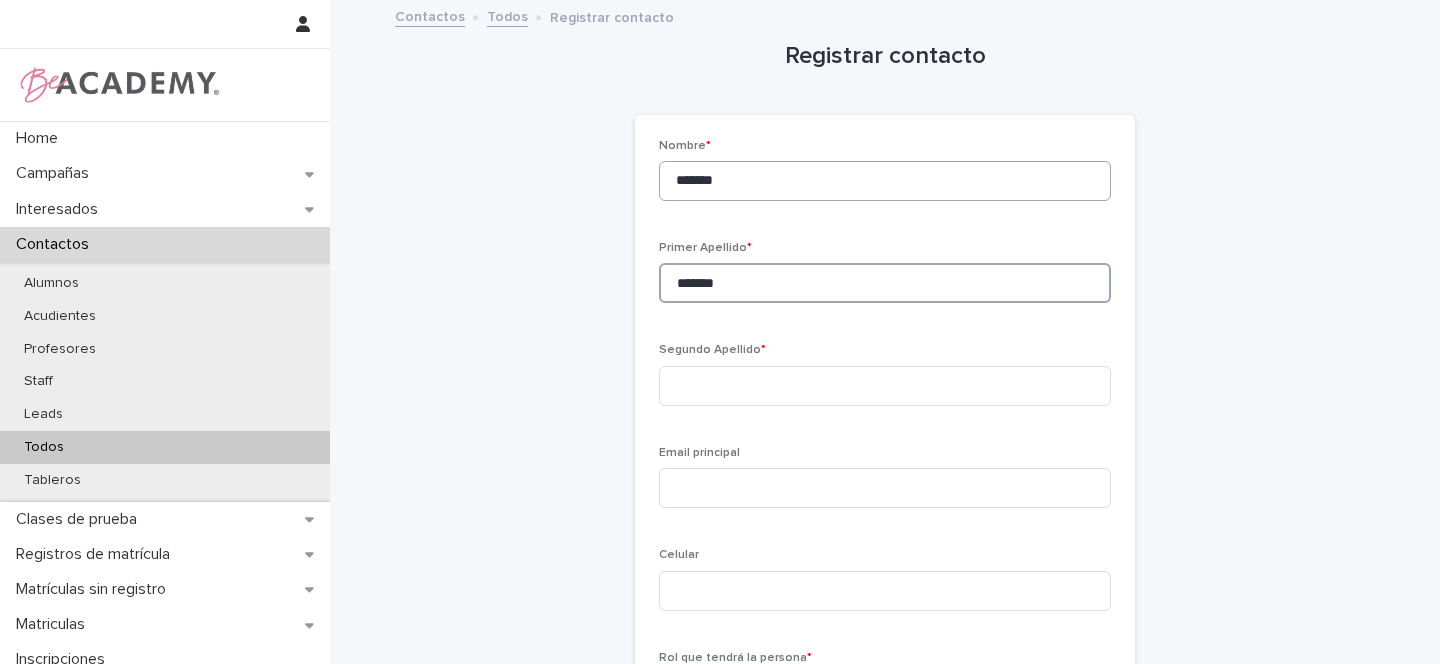 type on "*******" 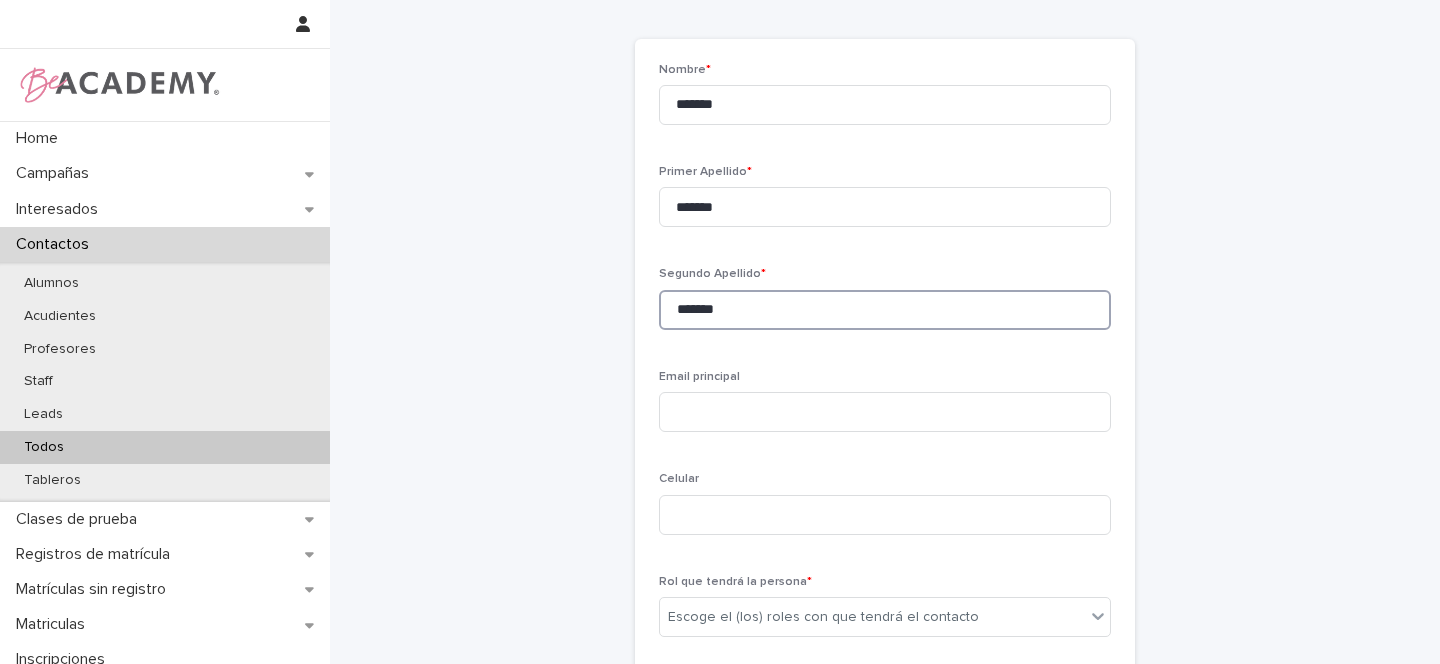 scroll, scrollTop: 294, scrollLeft: 0, axis: vertical 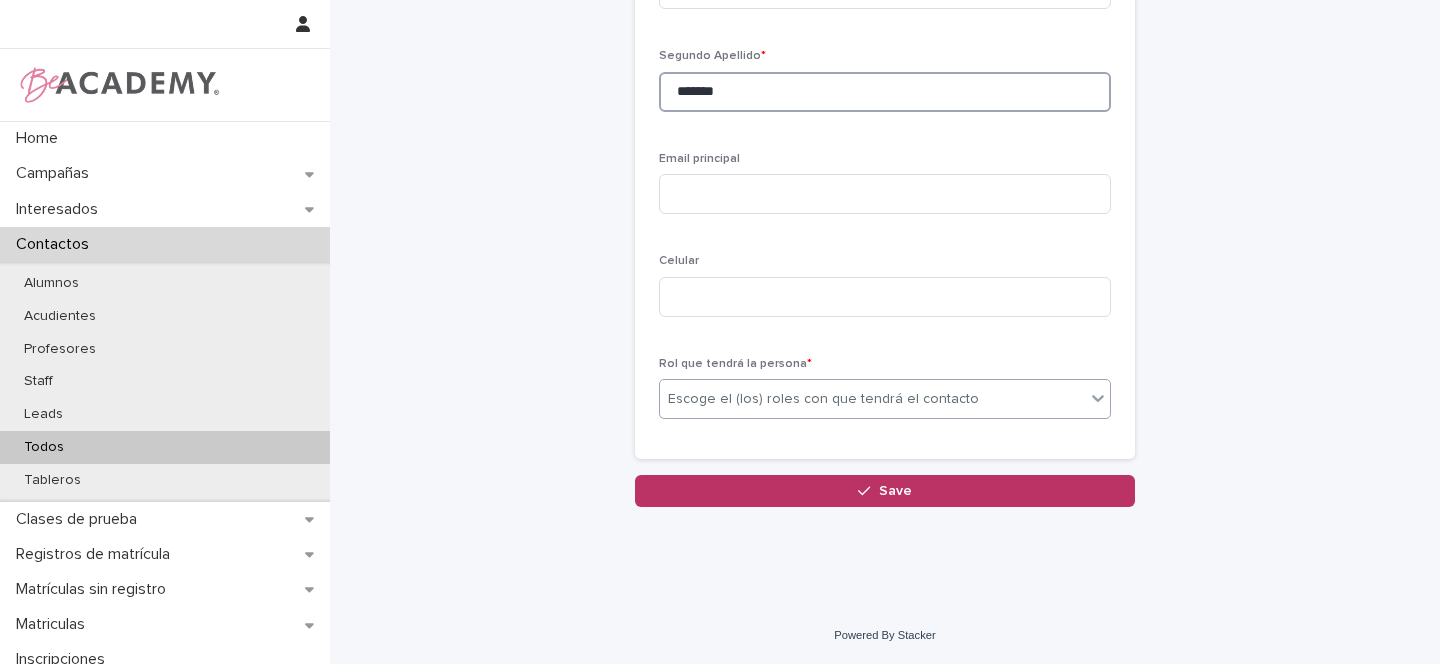 type on "*******" 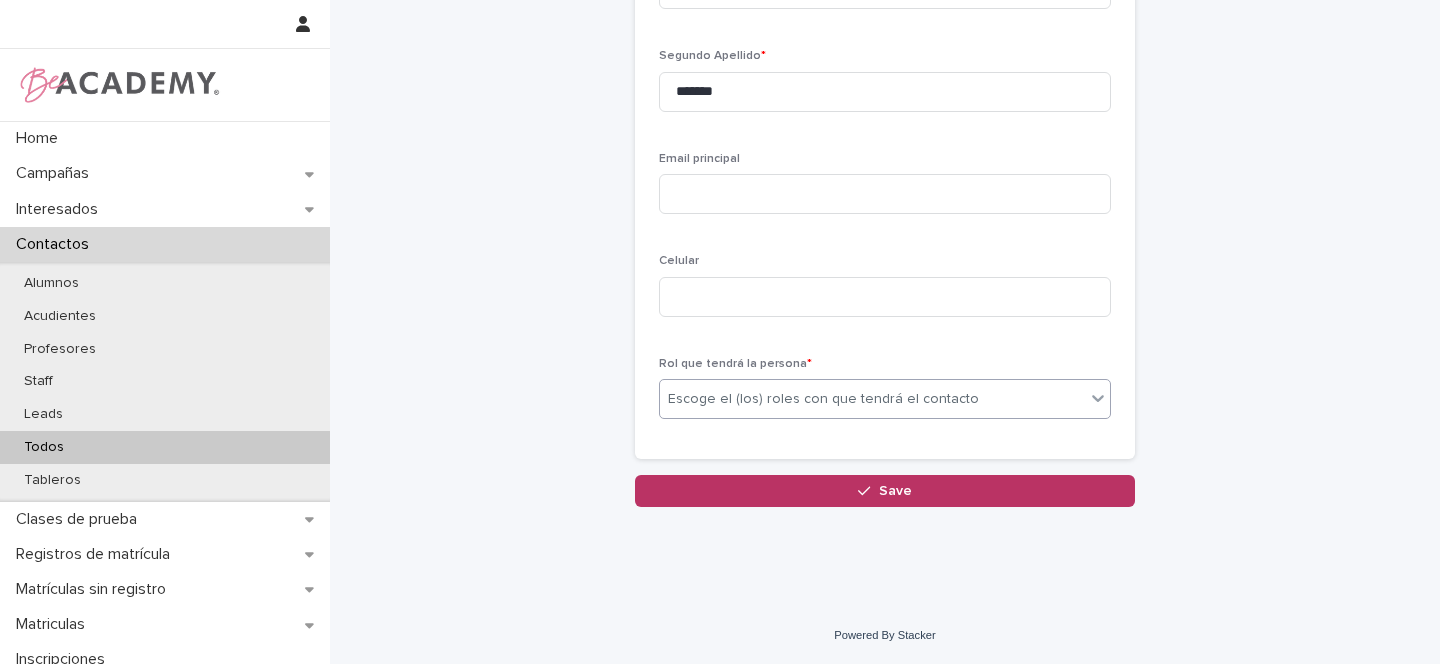 click on "Escoge el (los) roles con que tendrá el contacto" at bounding box center (823, 399) 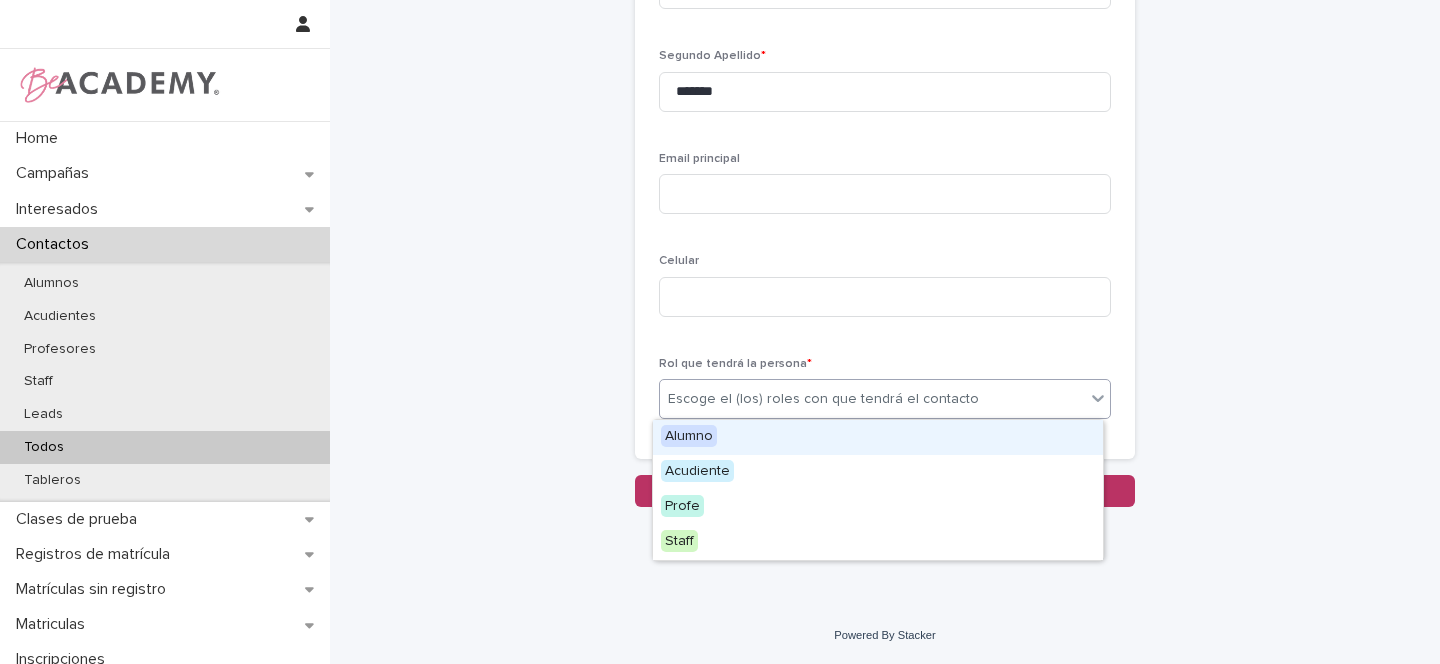 click on "Alumno" at bounding box center [689, 436] 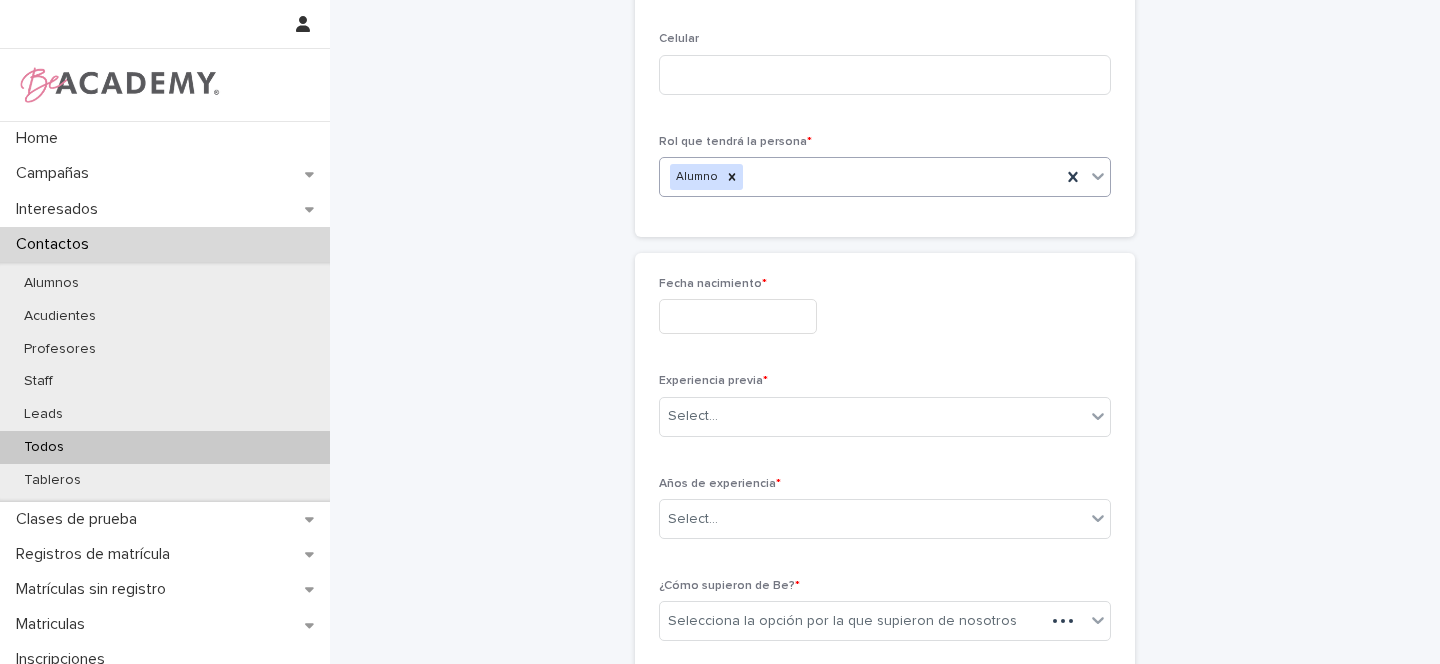 scroll, scrollTop: 516, scrollLeft: 0, axis: vertical 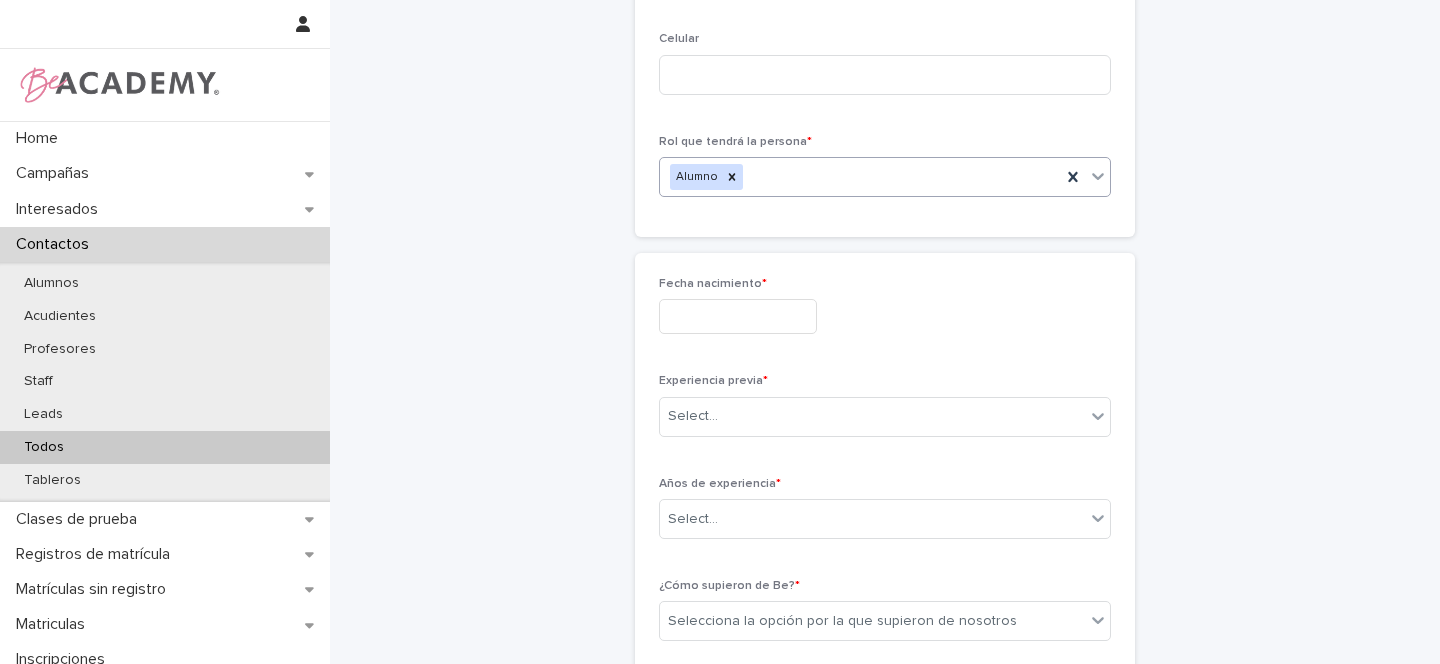 click at bounding box center (738, 316) 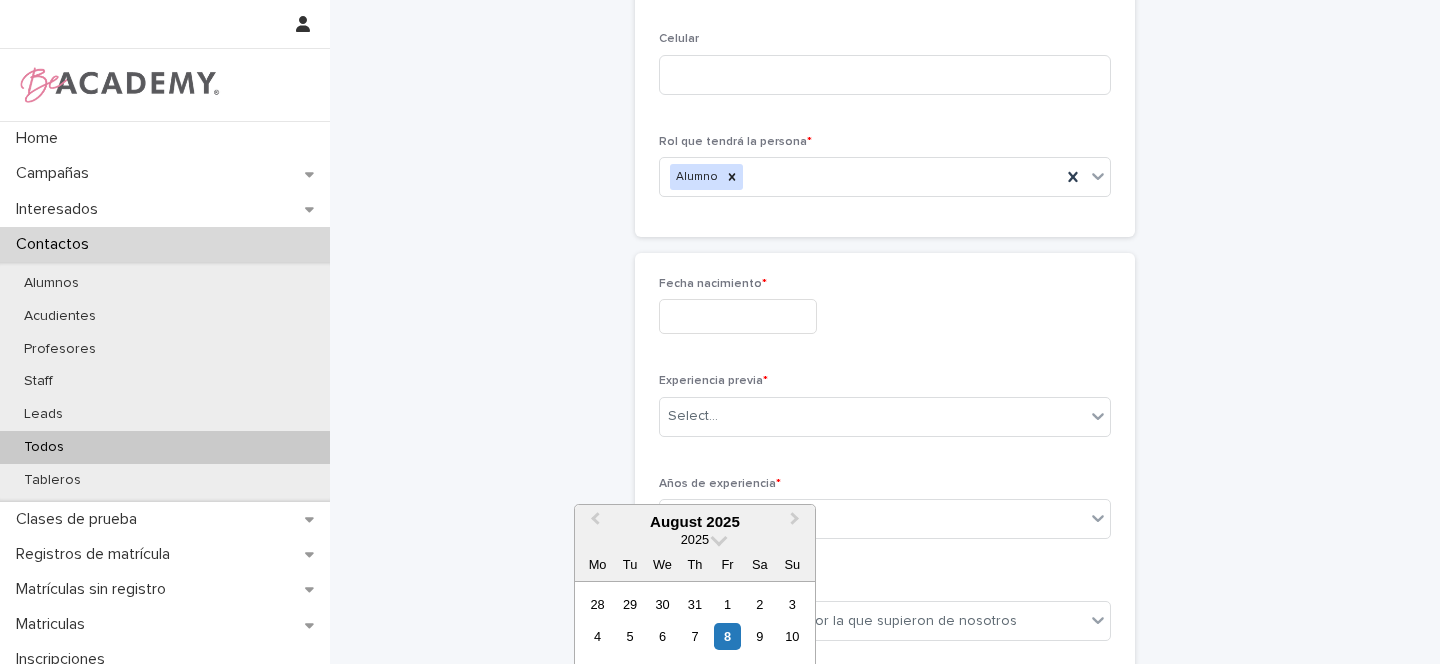 scroll, scrollTop: 0, scrollLeft: 0, axis: both 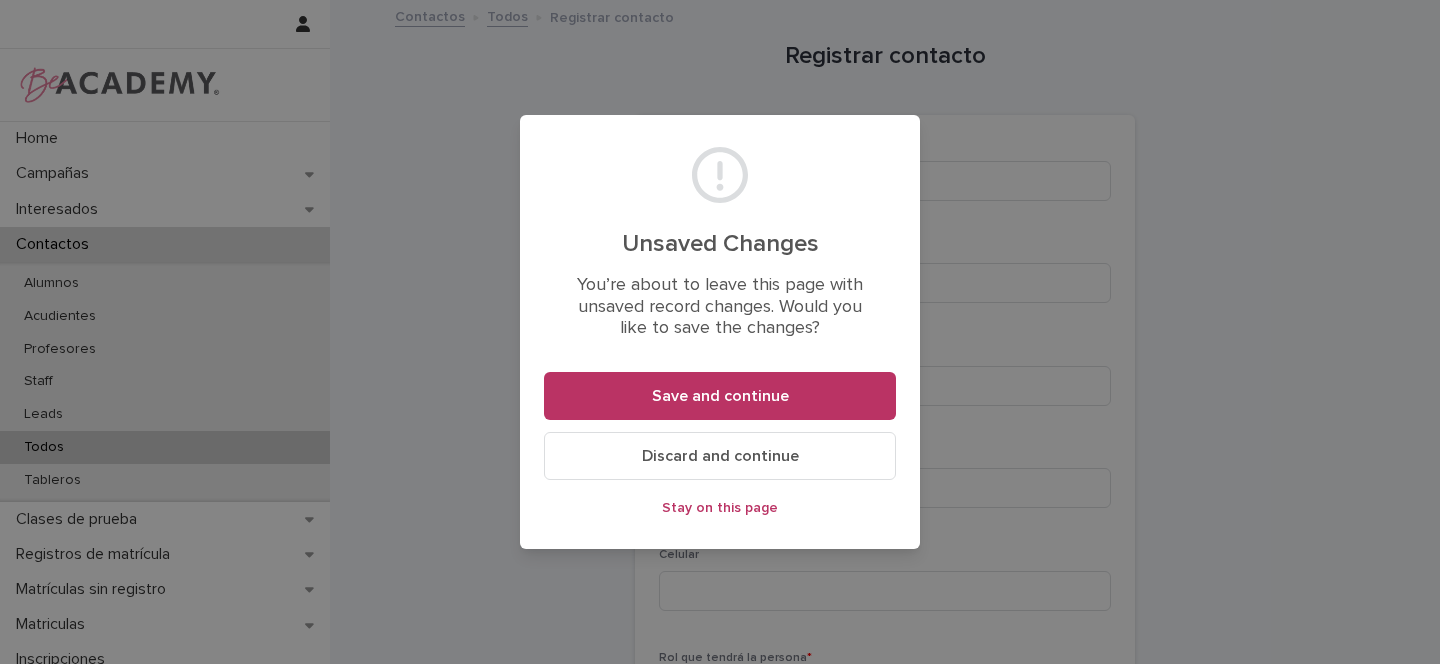 click on "Discard and continue" at bounding box center (720, 456) 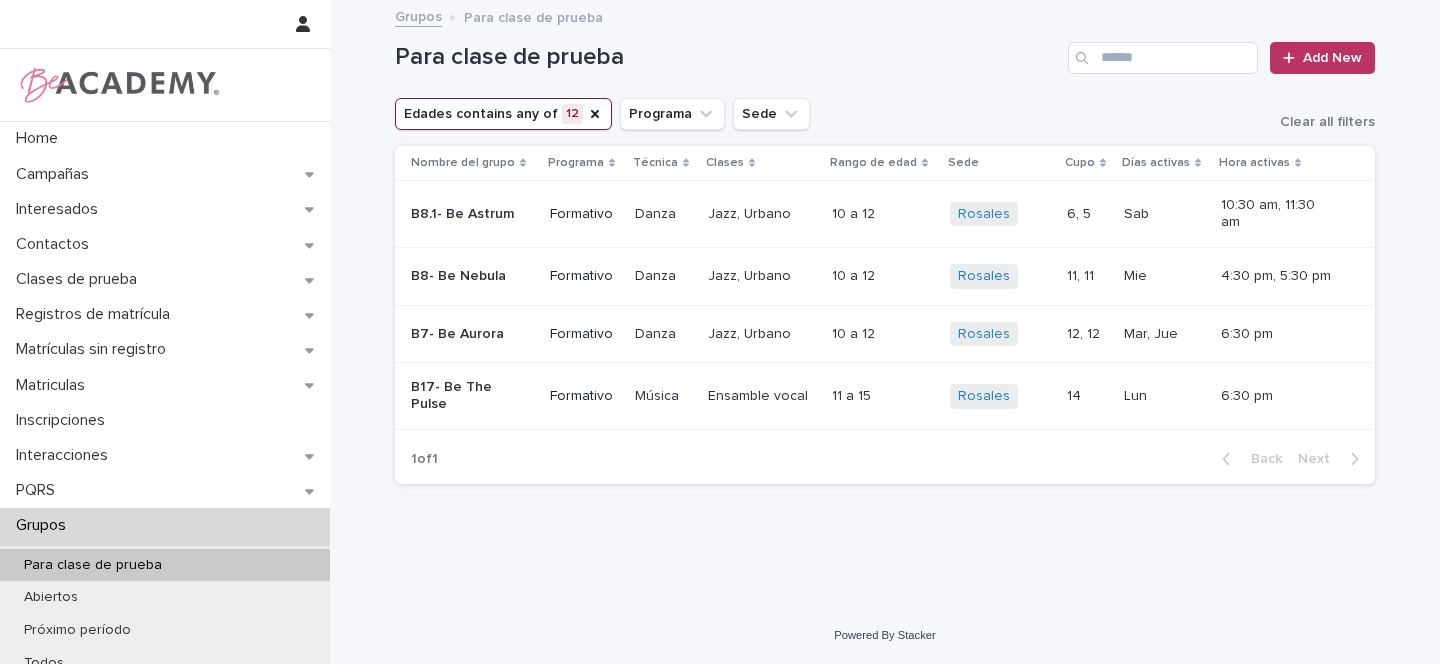 scroll, scrollTop: 0, scrollLeft: 0, axis: both 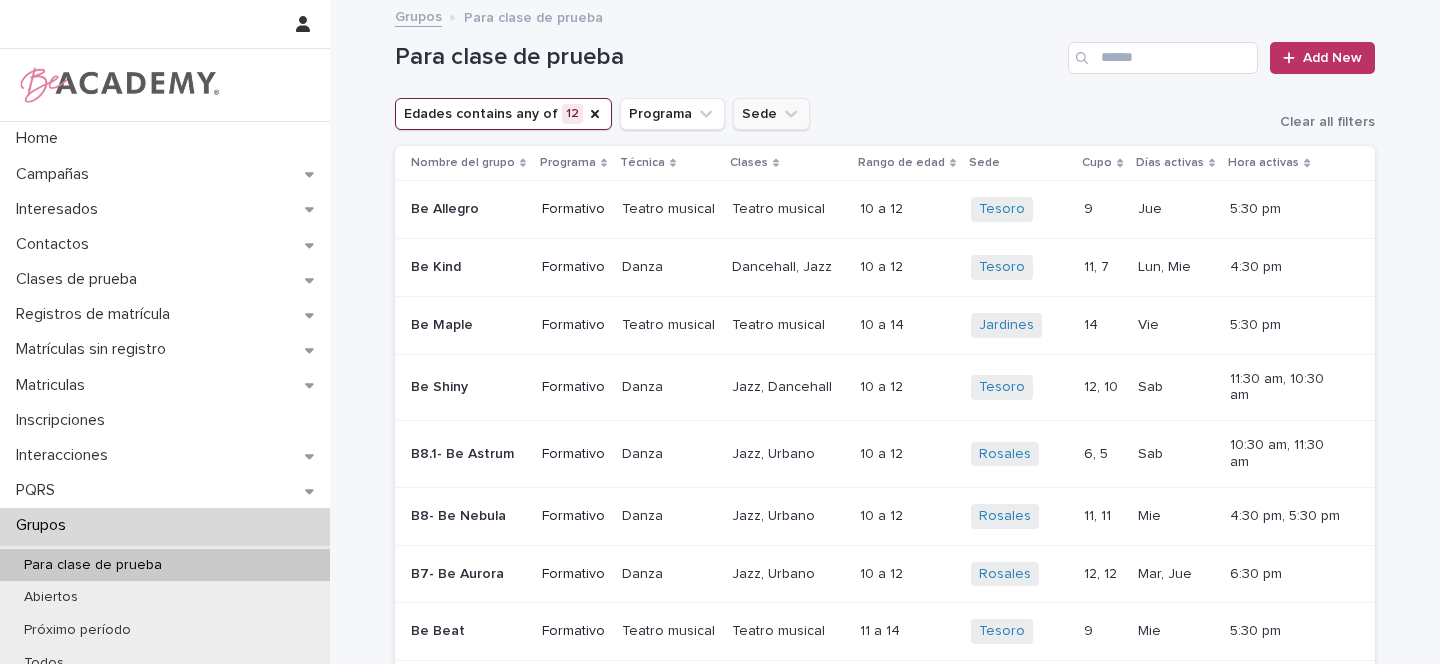 click 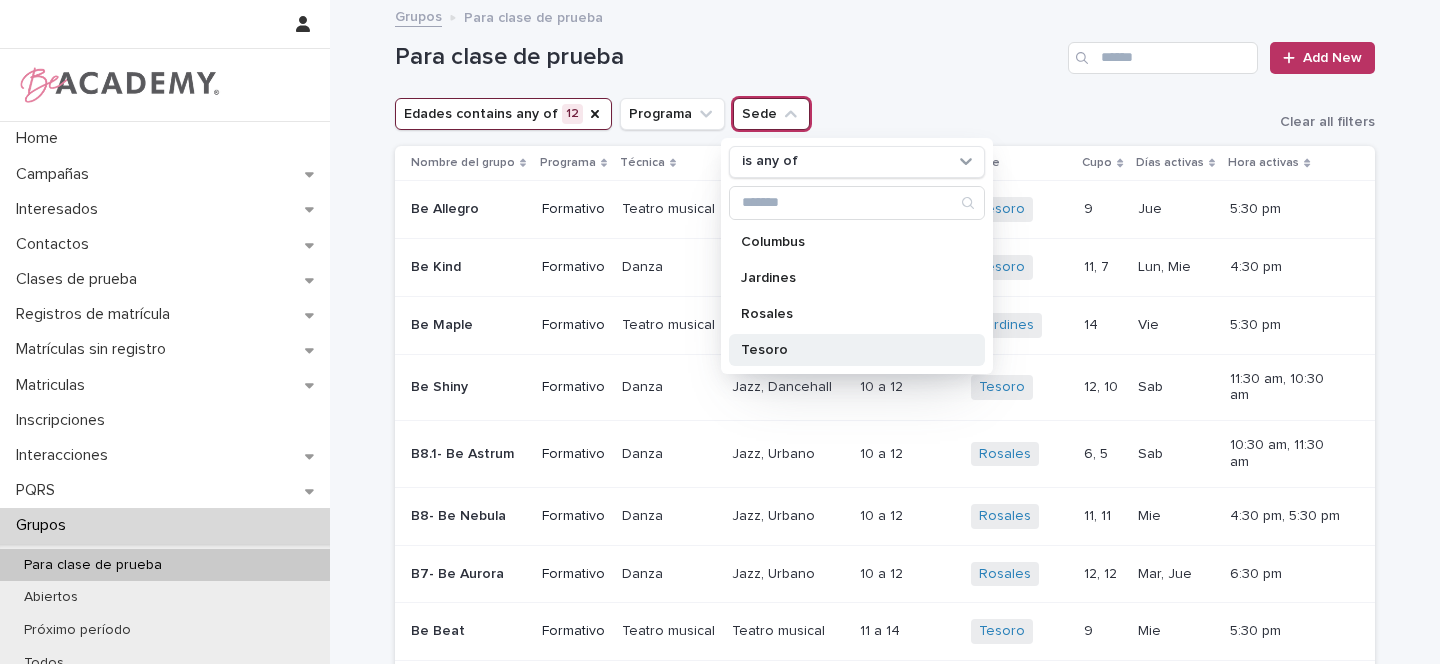 click on "Tesoro" at bounding box center [847, 350] 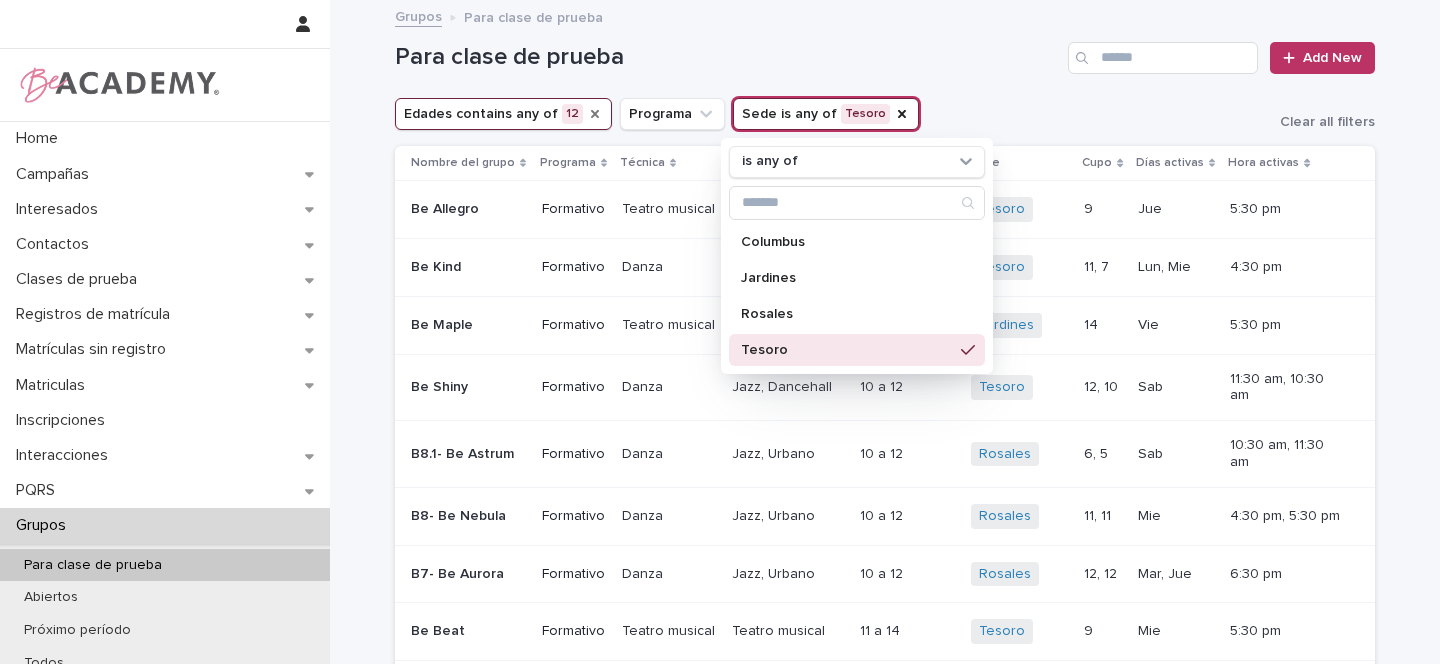 click 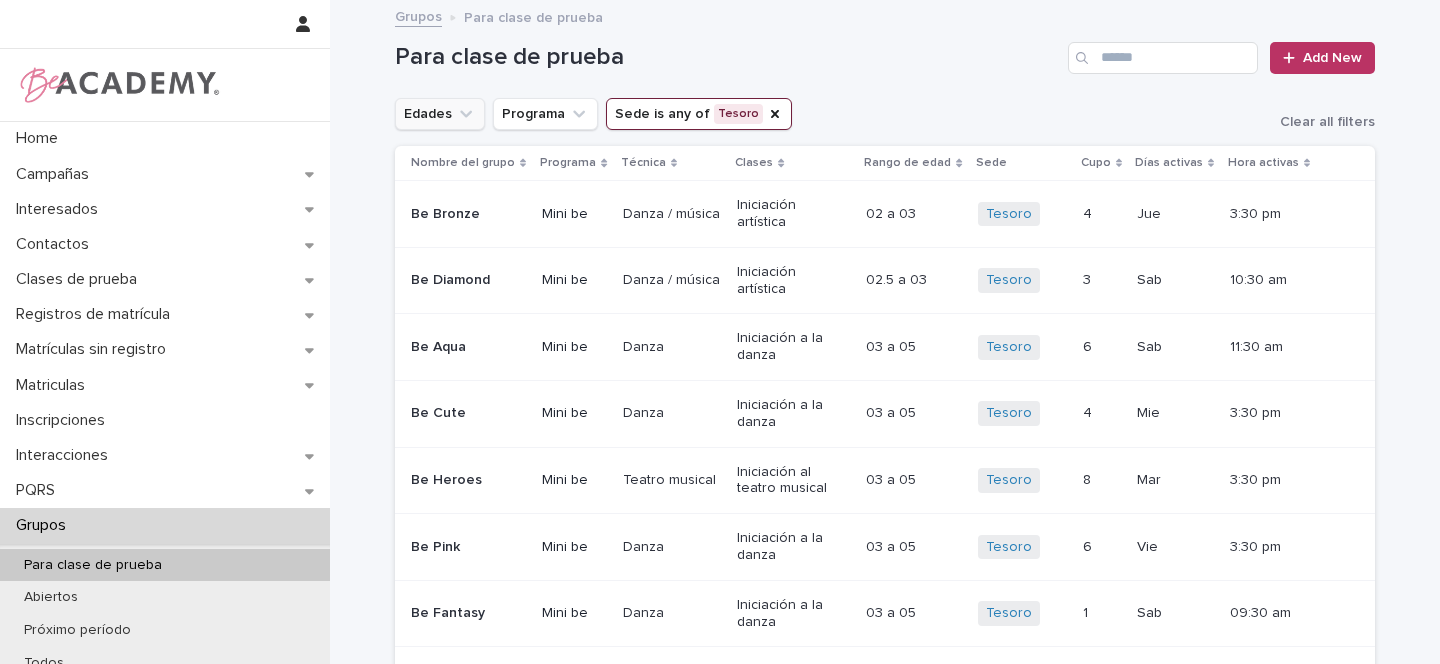 click 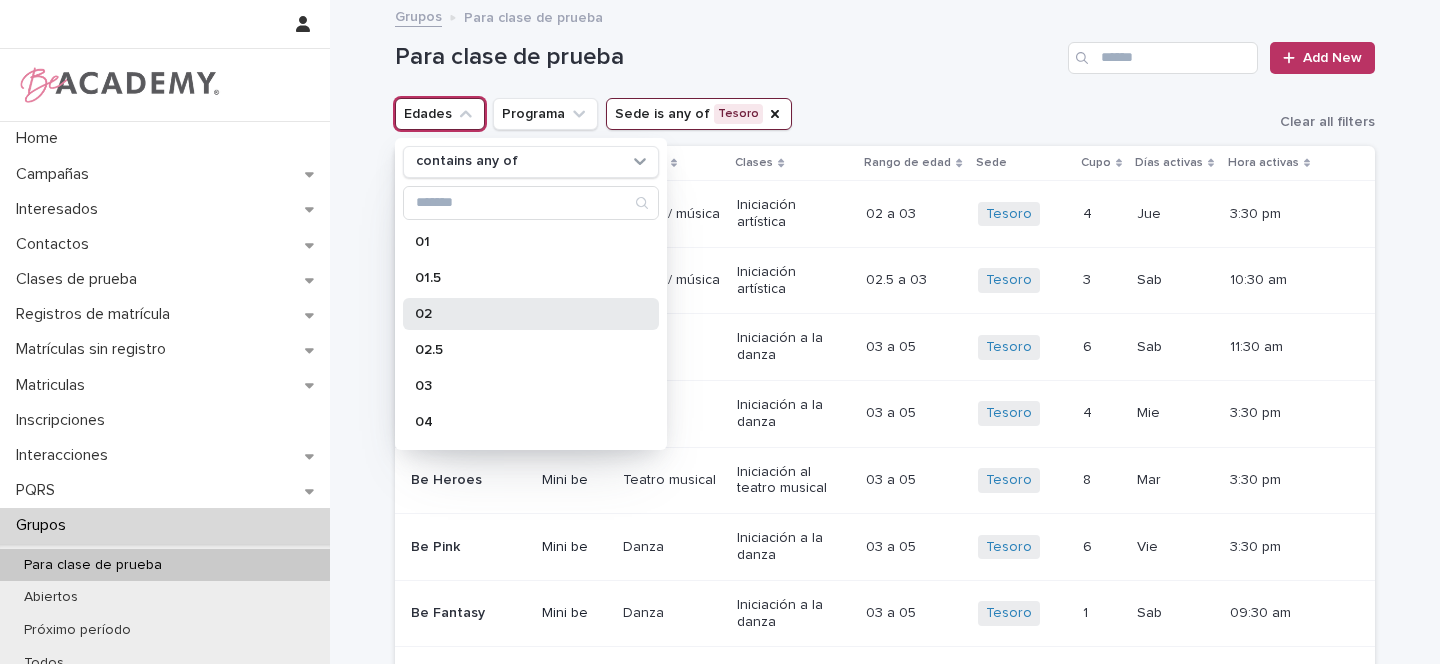 click on "02" at bounding box center (531, 314) 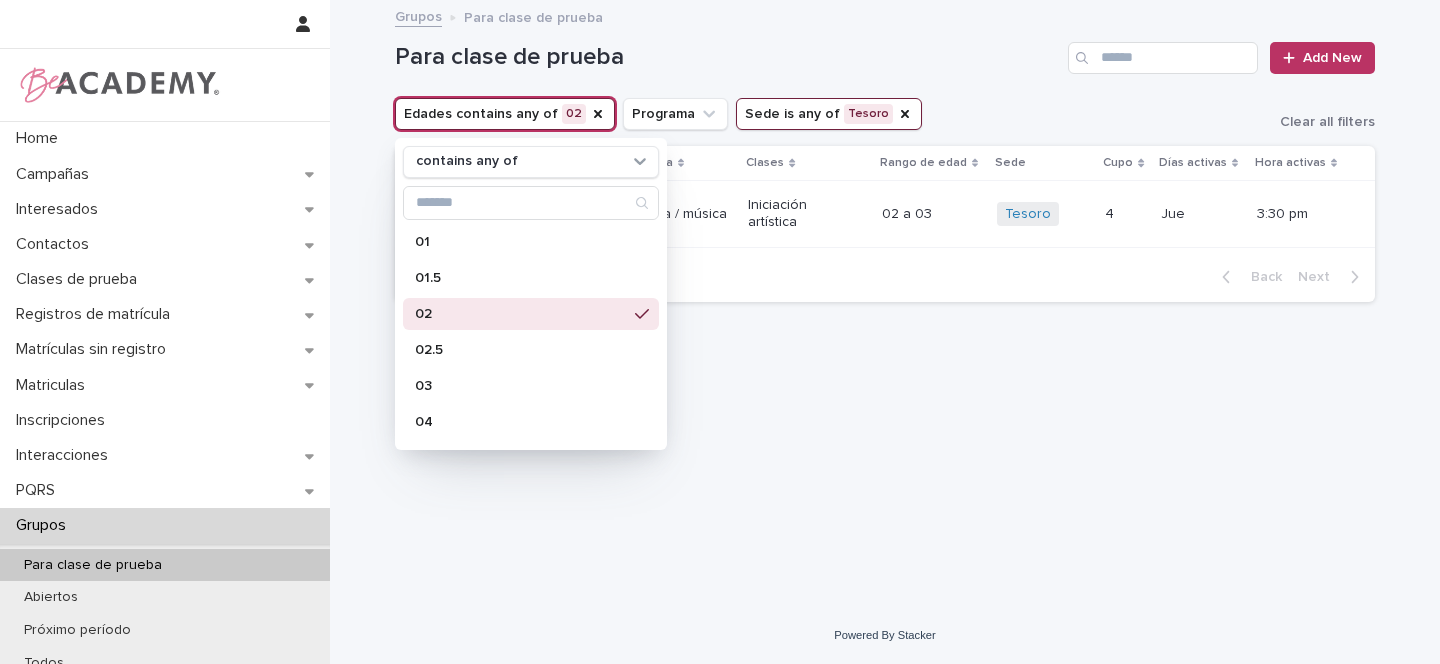 click on "Edades contains any of [AGE]" at bounding box center (505, 114) 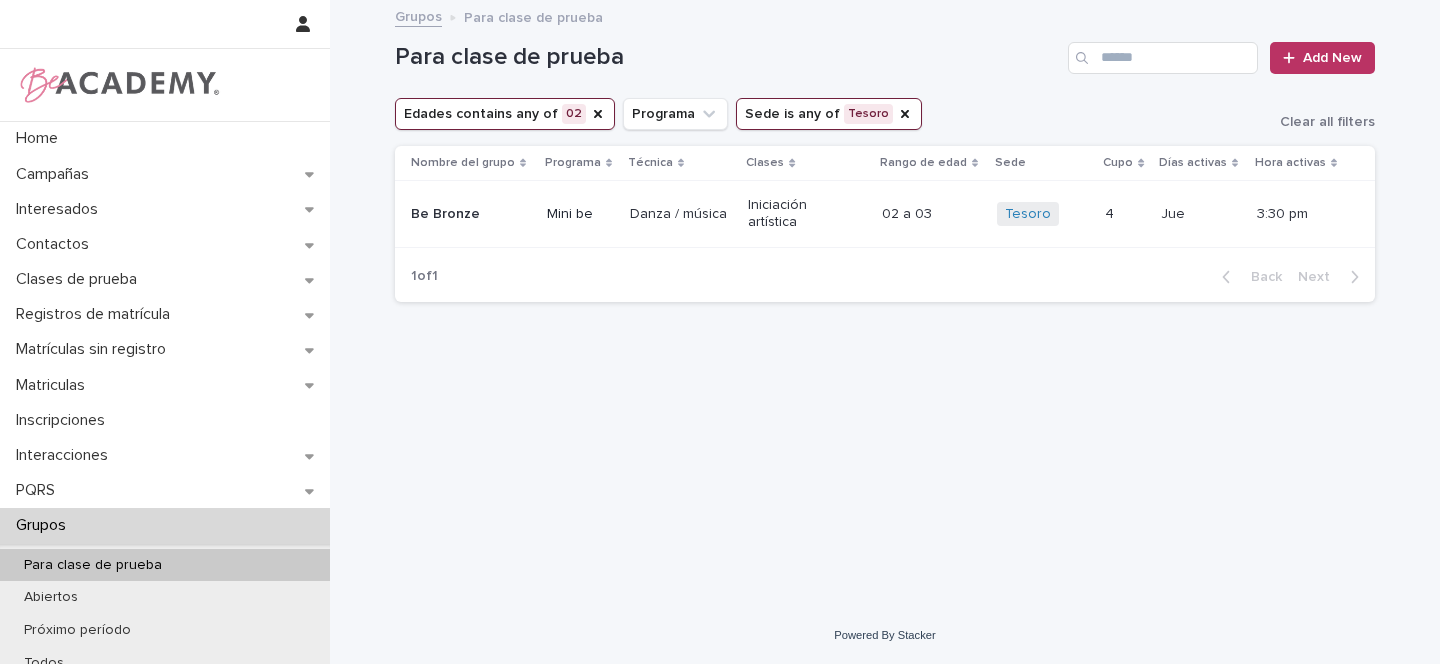 click on "Edades contains any of [AGE]" at bounding box center [505, 114] 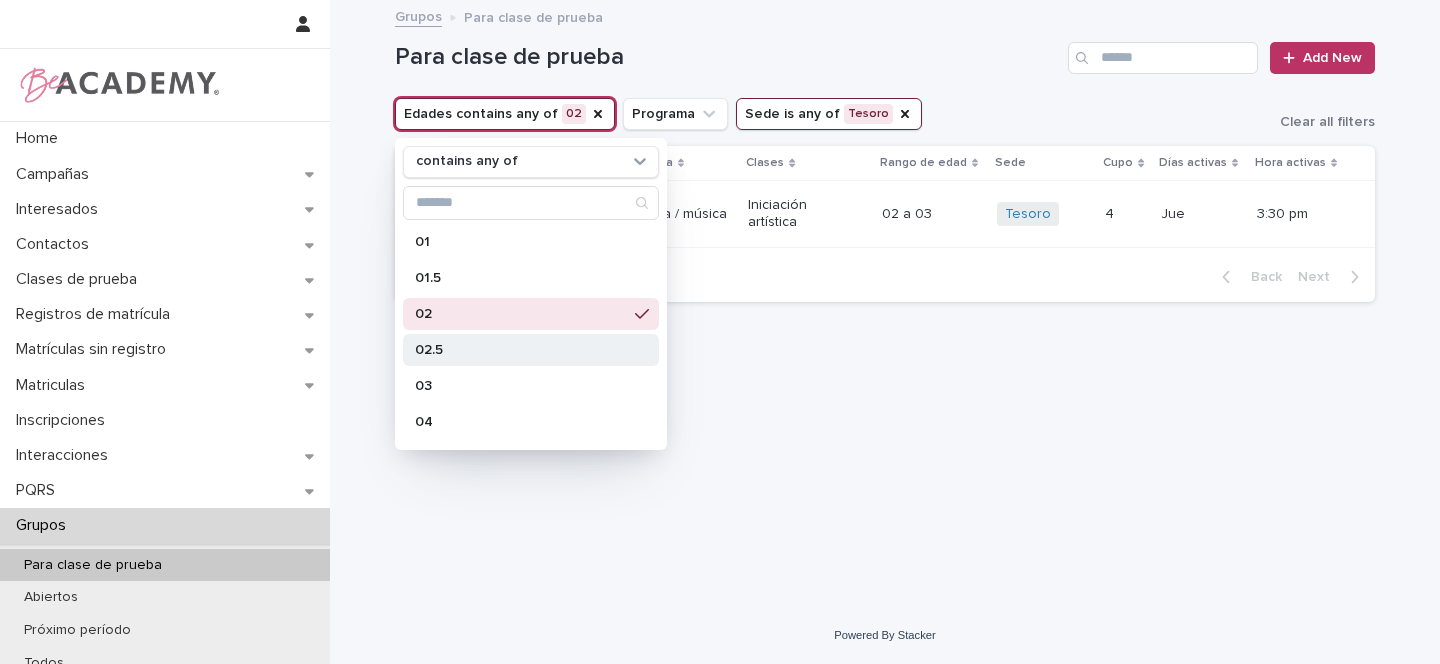 click on "02.5" at bounding box center [521, 350] 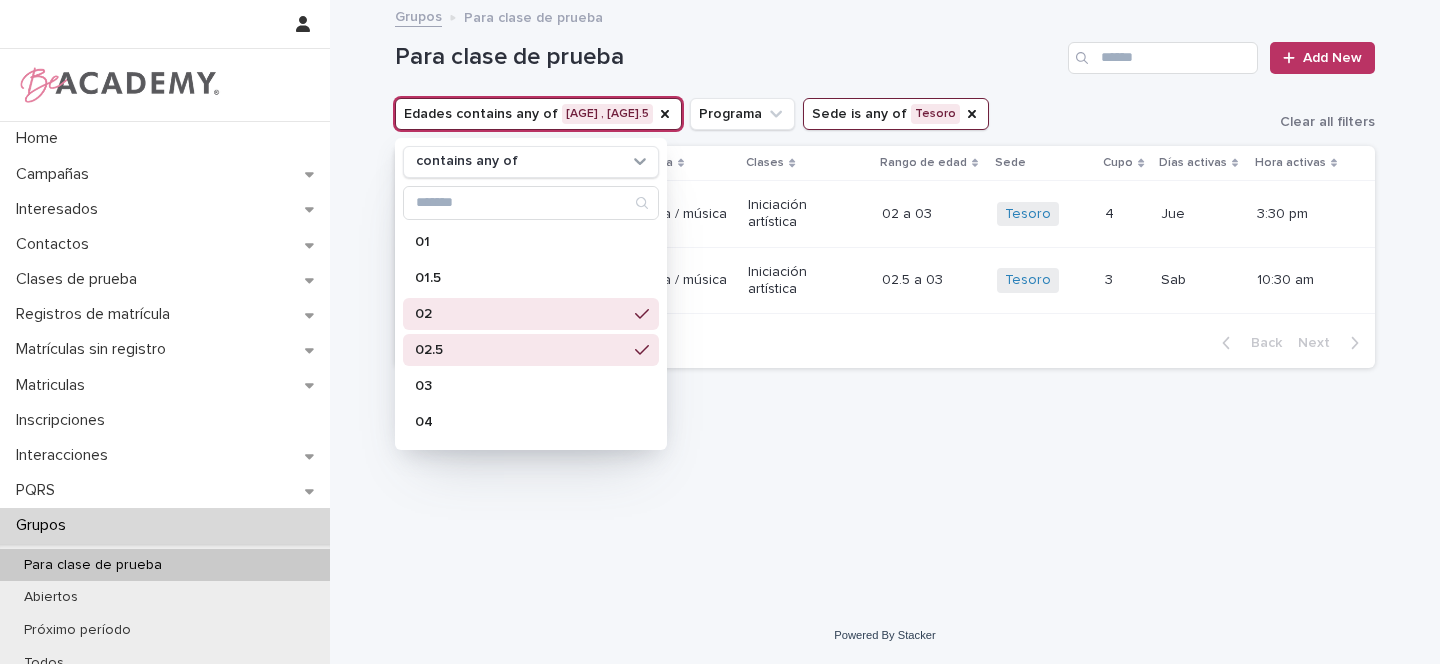 click on "Loading... Saving… Loading... Saving… Para clase de prueba Add New Edades contains any of [AGE]  , [AGE].5 contains any of [AGE]   [AGE].5 [AGE]   [AGE].5 [AGE]   [AGE]   [AGE]   [AGE]   [AGE]   [AGE]   [AGE]   [AGE]   [AGE]   [AGE]   [AGE]   [AGE]   [AGE]   [AGE]   [AGE]   [AGE]   [AGE]   Programa Sede is any of Tesoro Clear all filters Nombre del grupo Programa Técnica Clases Rango de edad Sede Cupo Días activas Hora activas Be Bronze Mini be Danza / música Iniciación artística [AGE]   a [AGE]   [AGE]   a [AGE]     Tesoro   + 0 4 4   Jue Jue   3:30 pm Be Diamond Mini be Danza / música Iniciación artística [AGE].5 a [AGE]   [AGE].5 a [AGE]     Tesoro   + 0 3 3   Sab Sab   10:30 am 1  of  1 Back Next" at bounding box center [885, 279] 